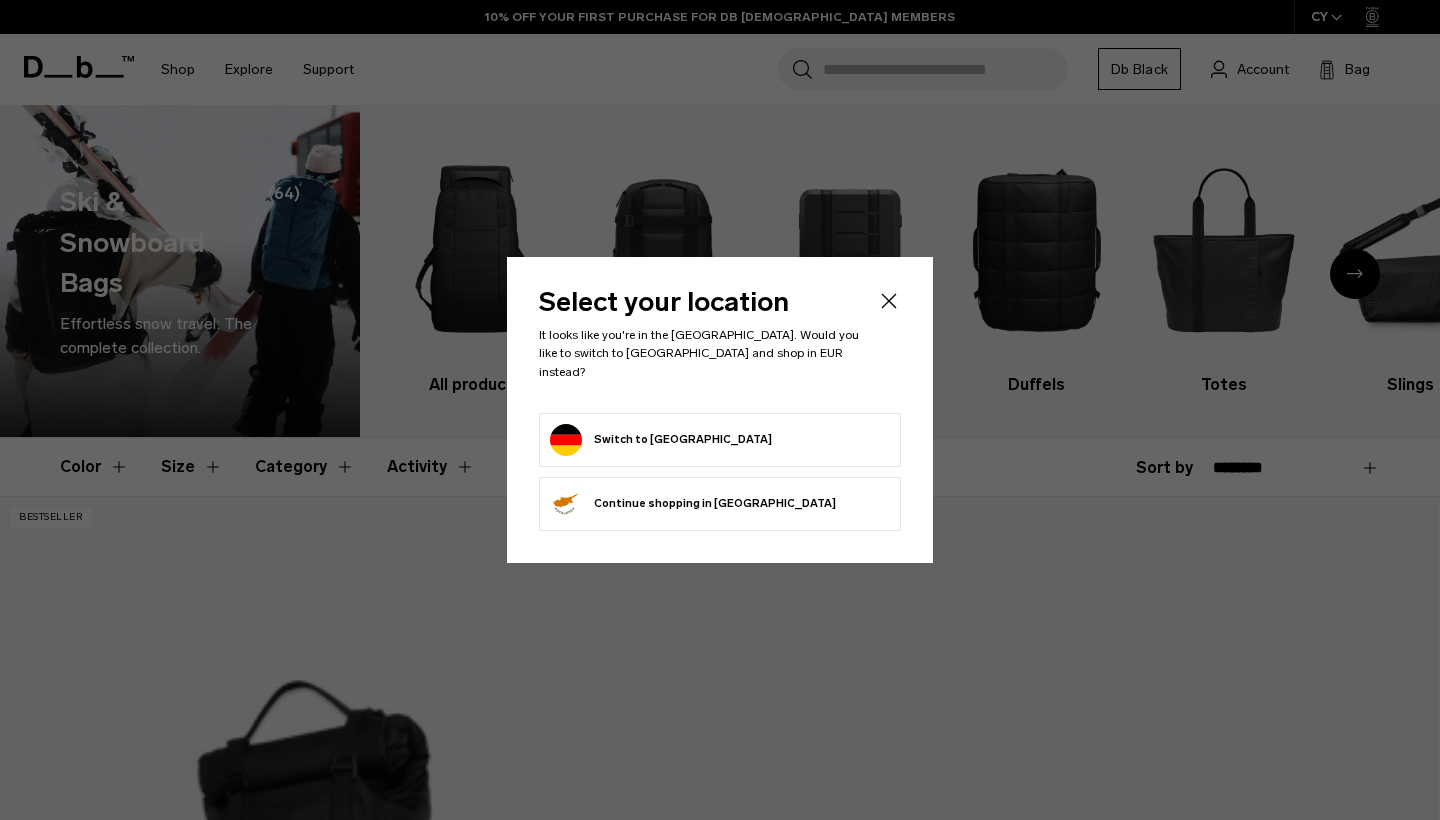 scroll, scrollTop: 0, scrollLeft: 0, axis: both 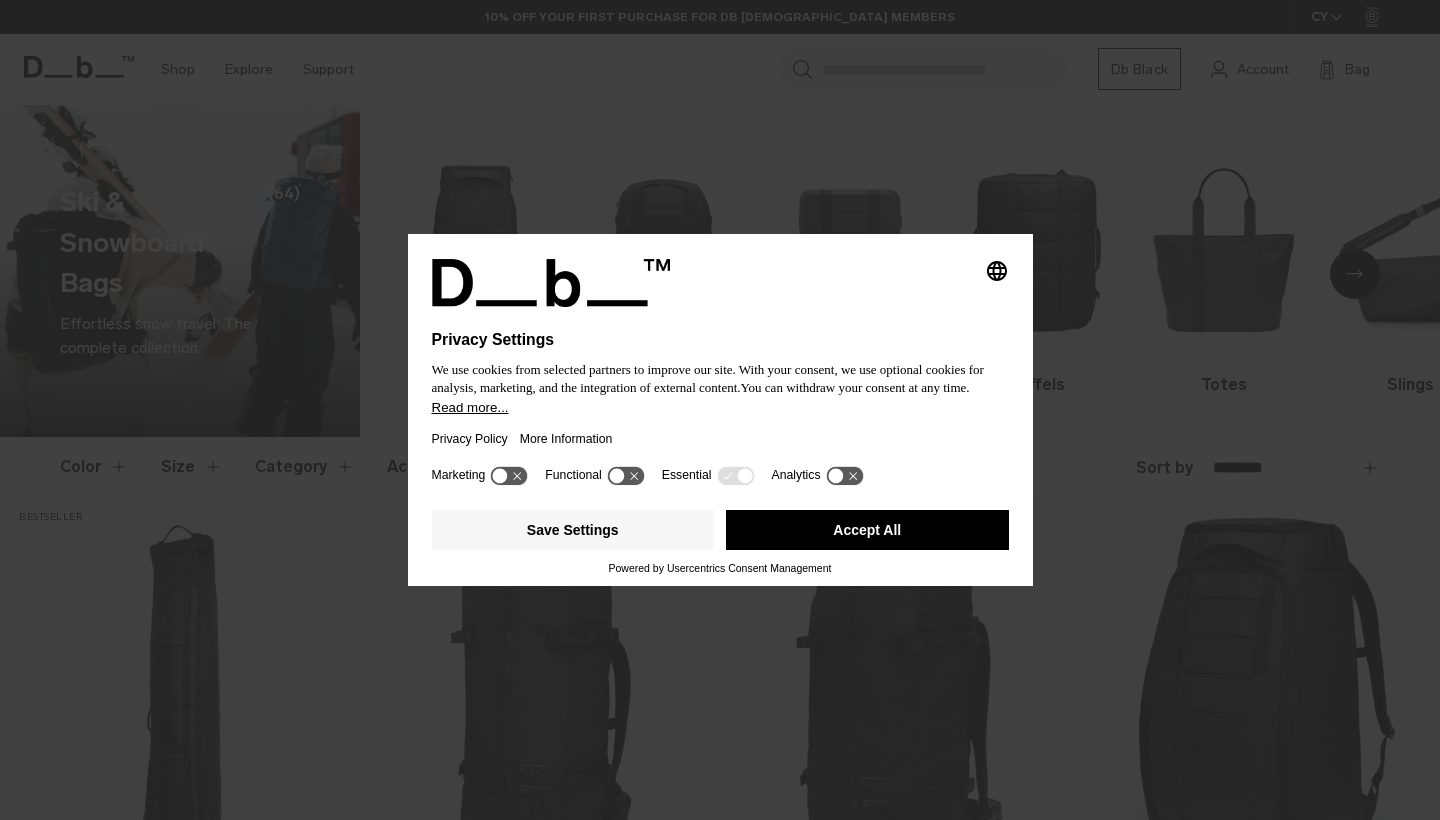 click on "Read more..." at bounding box center (720, 407) 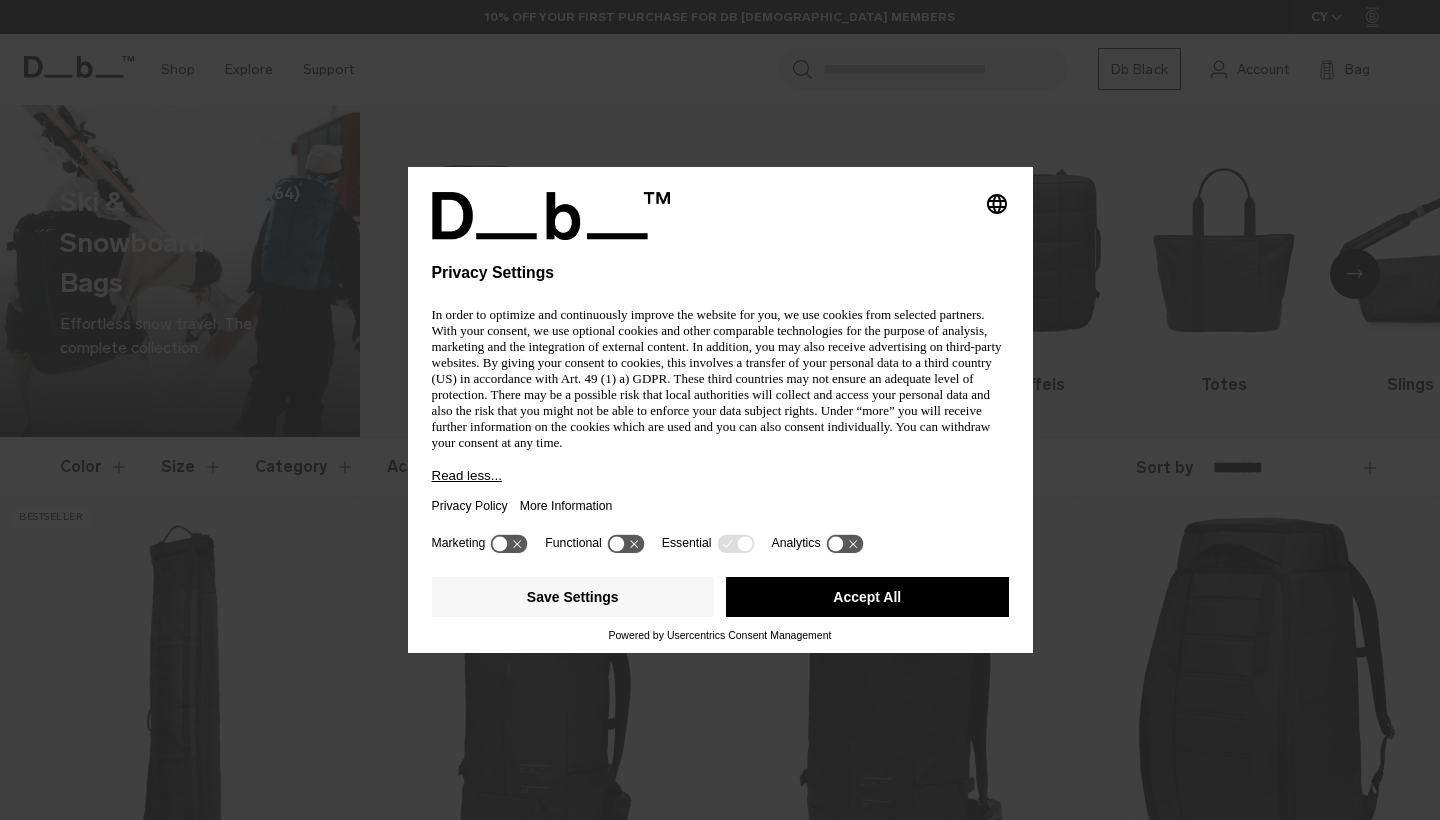 click on "Accept All" at bounding box center (867, 597) 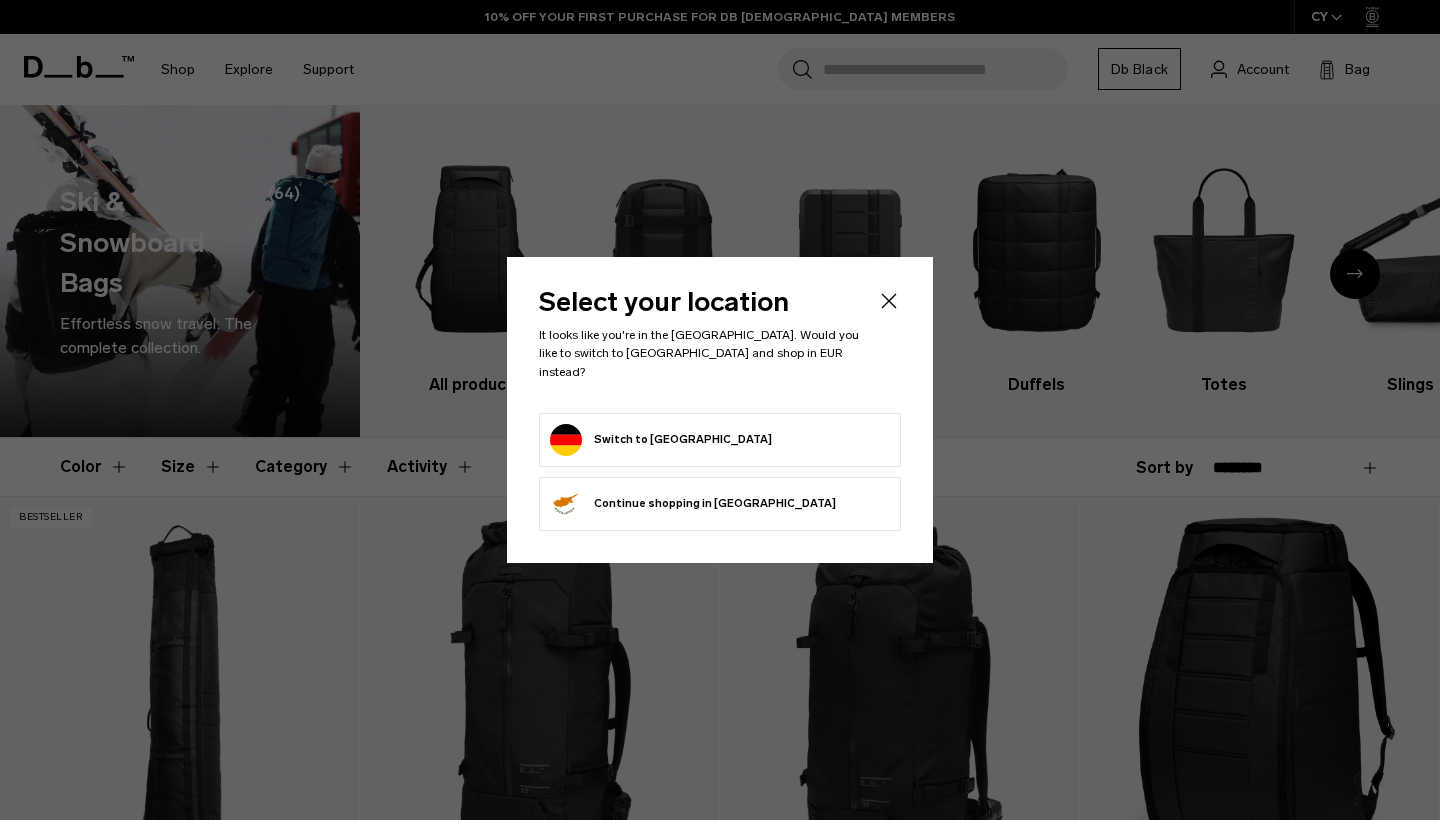 scroll, scrollTop: 0, scrollLeft: 0, axis: both 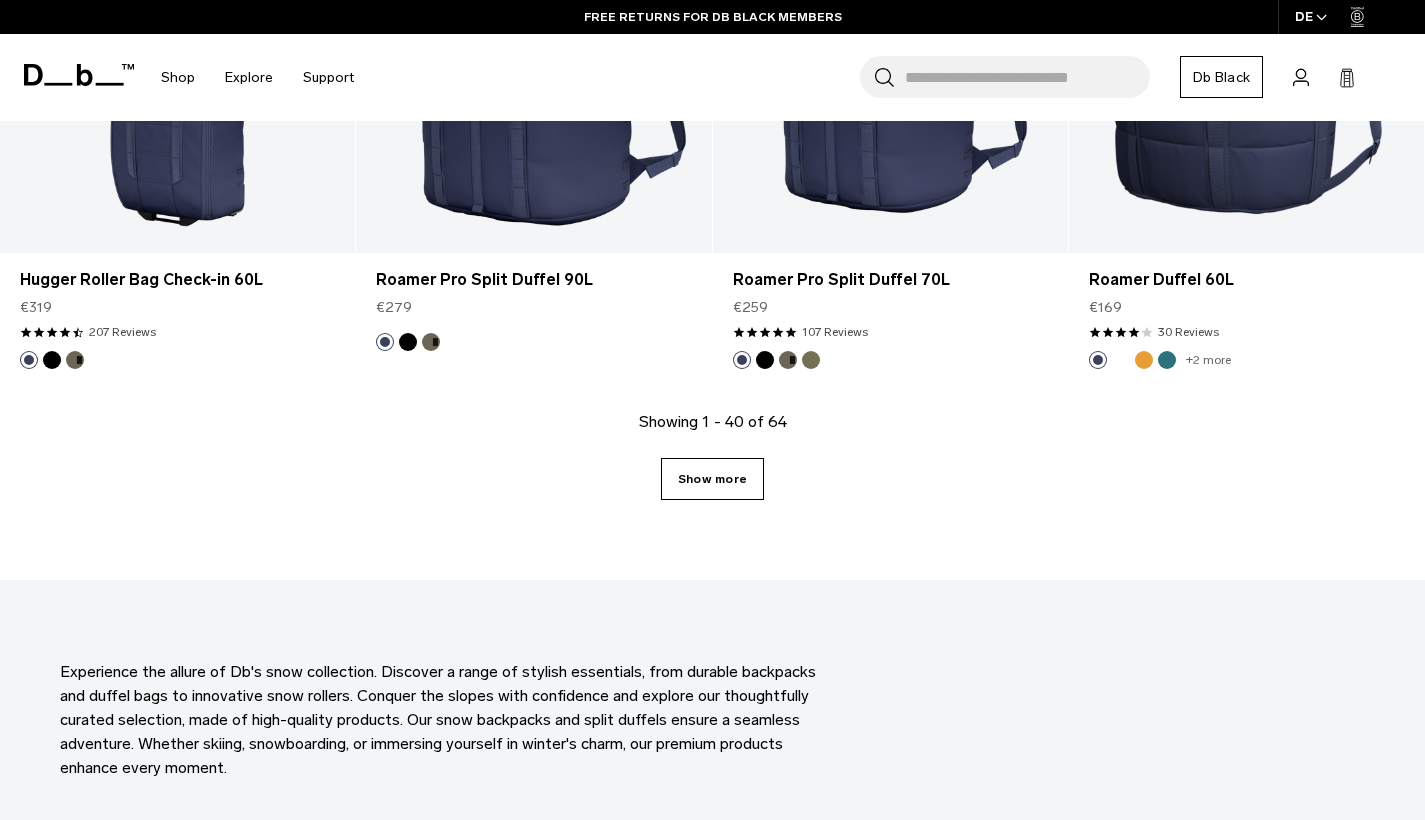 click on "Show more" at bounding box center [712, 479] 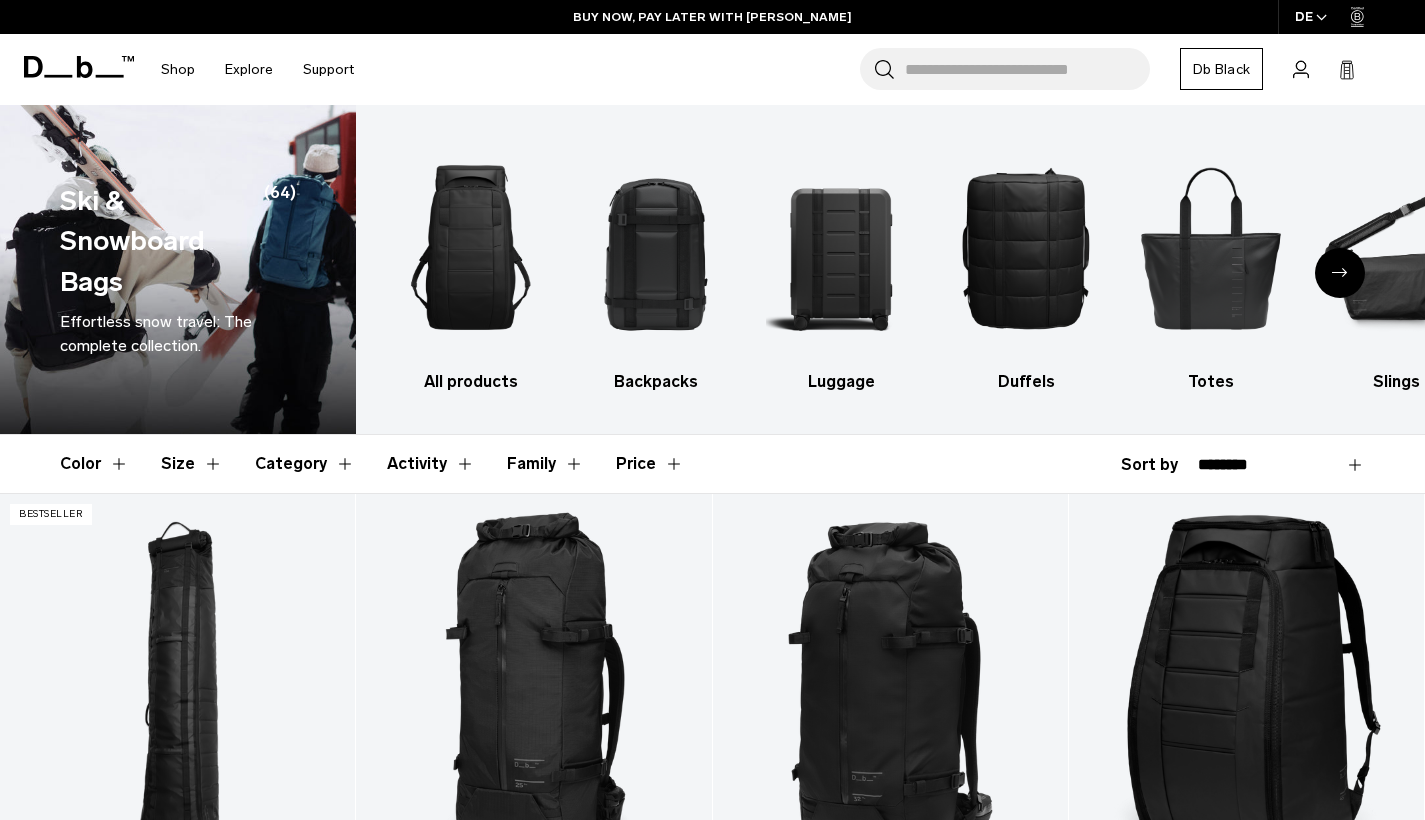 scroll, scrollTop: 0, scrollLeft: 0, axis: both 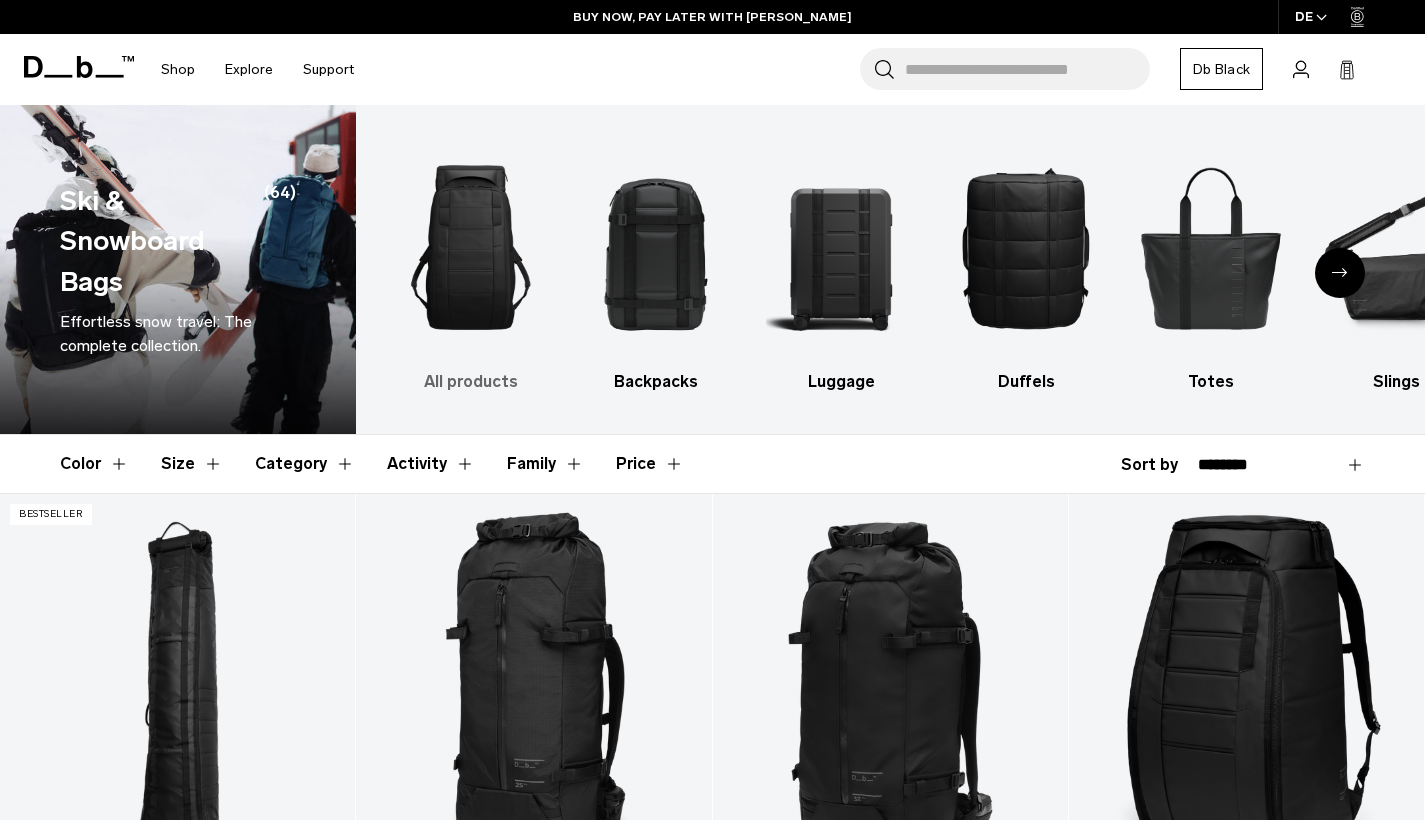 click at bounding box center [471, 247] 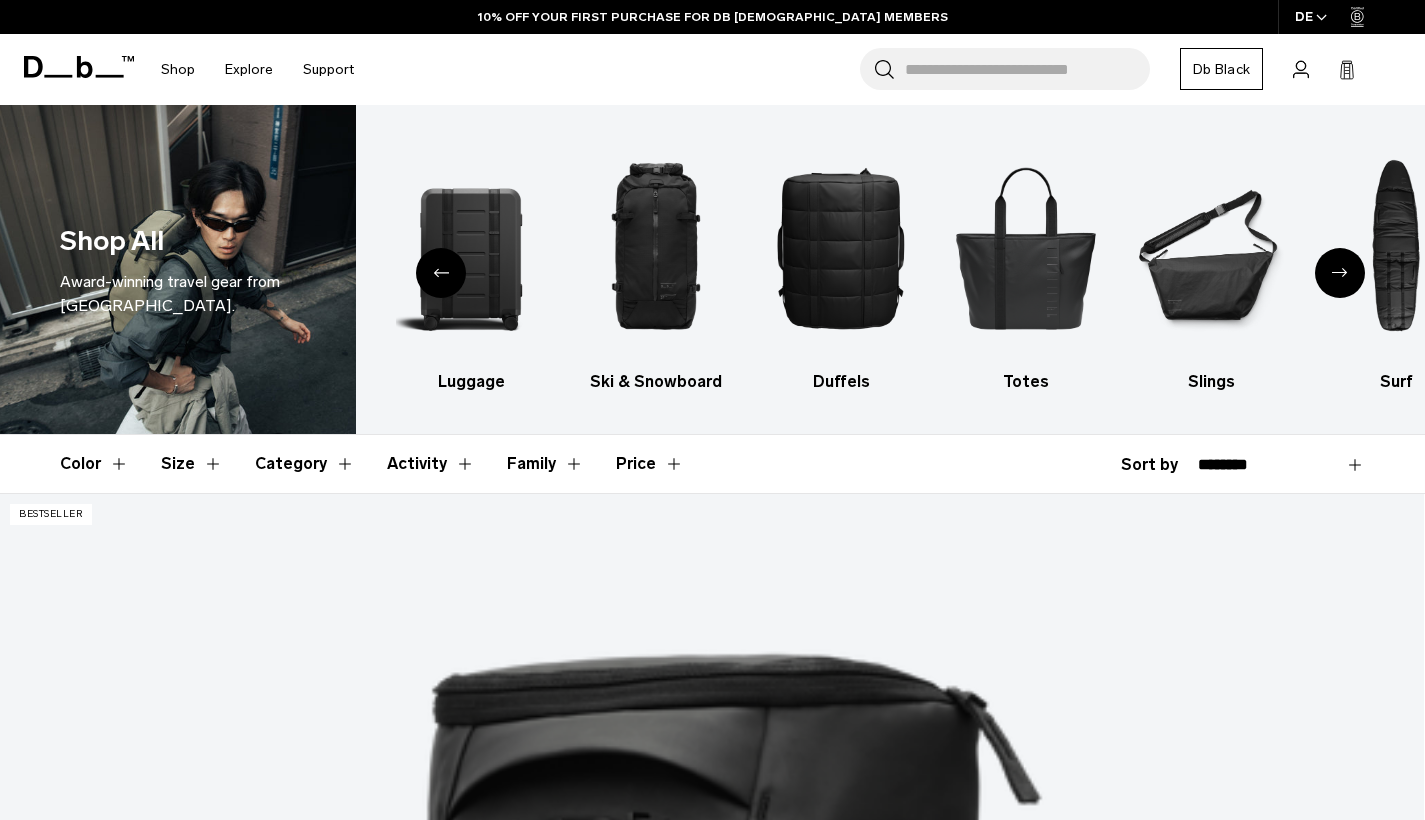 scroll, scrollTop: 331, scrollLeft: 0, axis: vertical 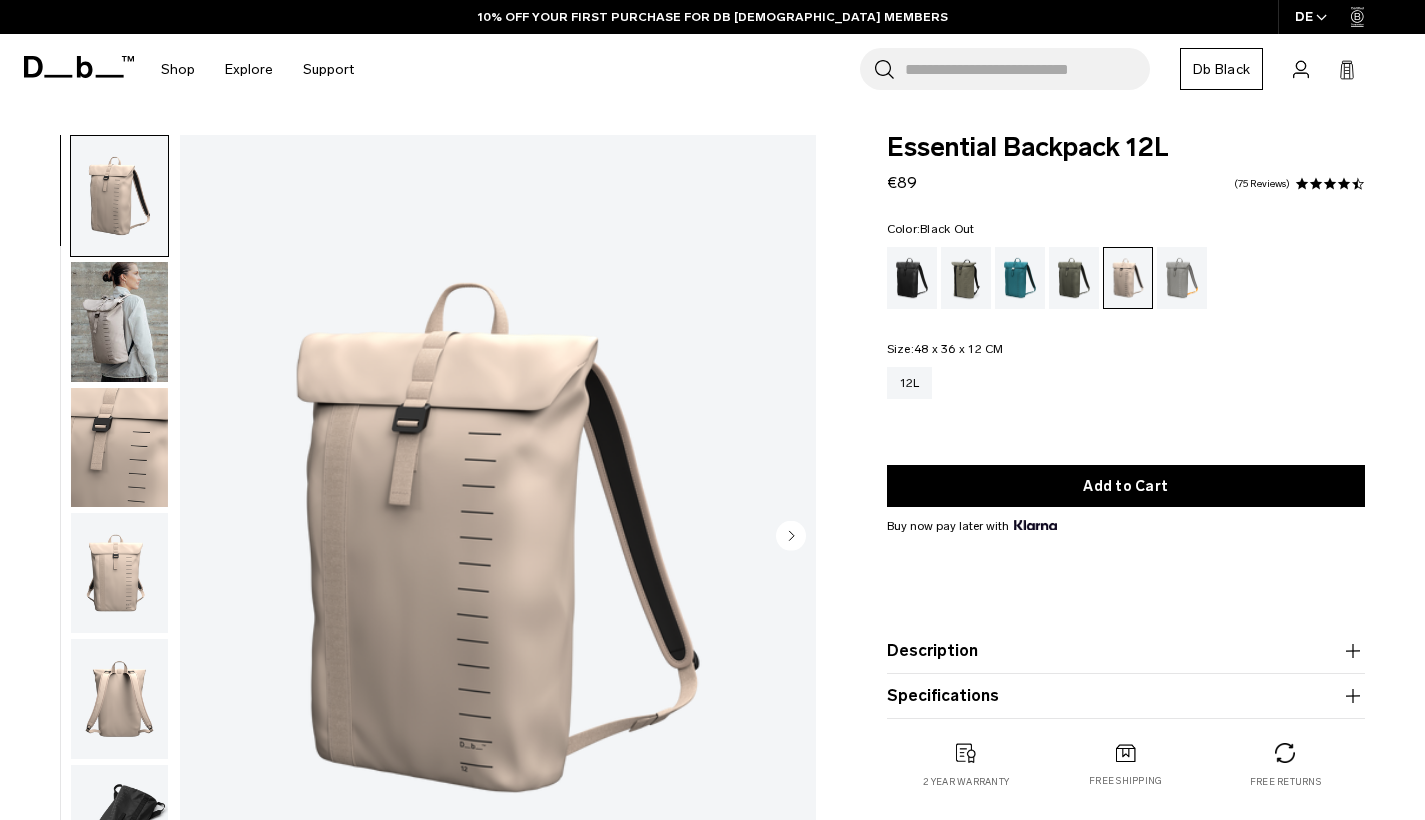 click at bounding box center (912, 278) 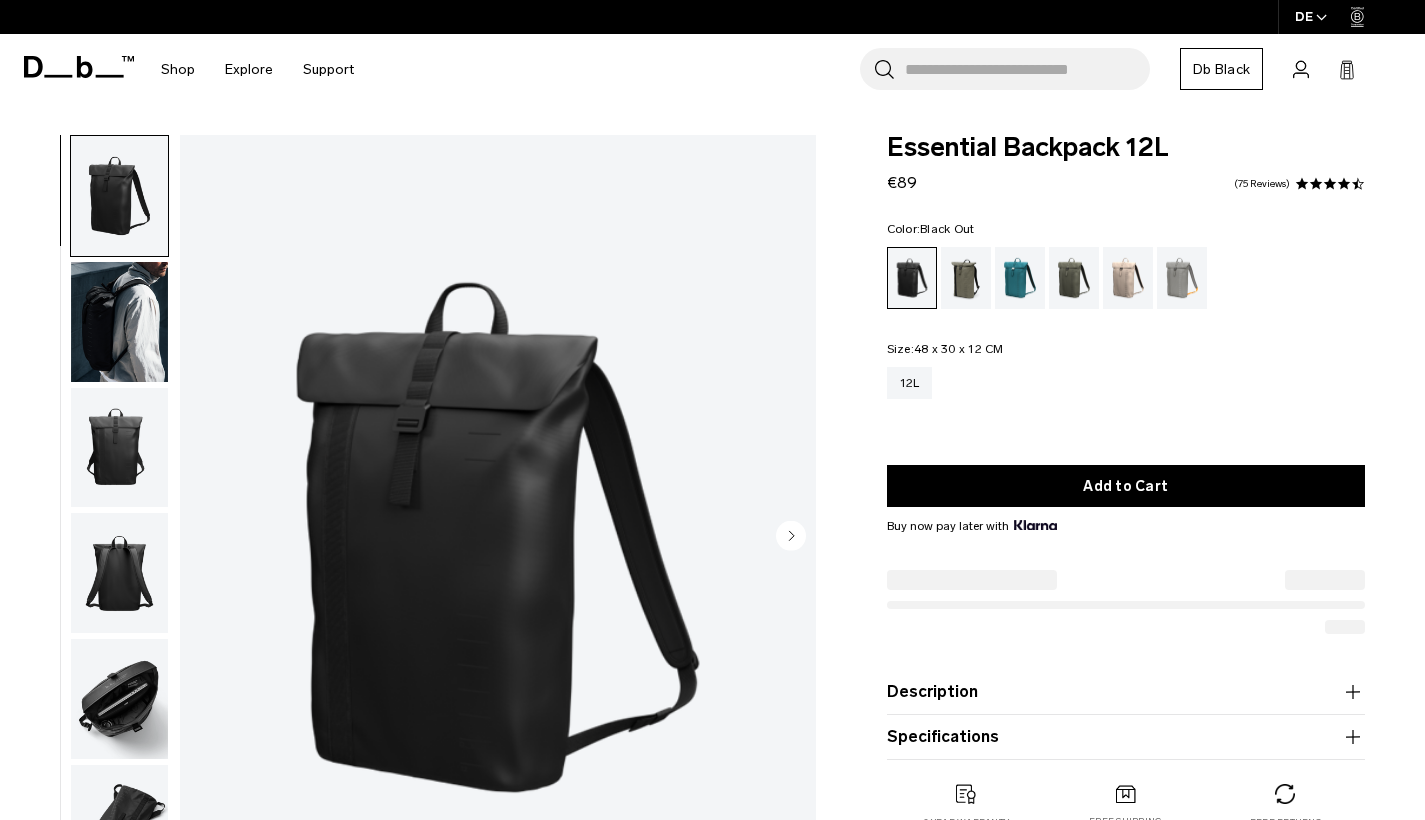 scroll, scrollTop: 0, scrollLeft: 0, axis: both 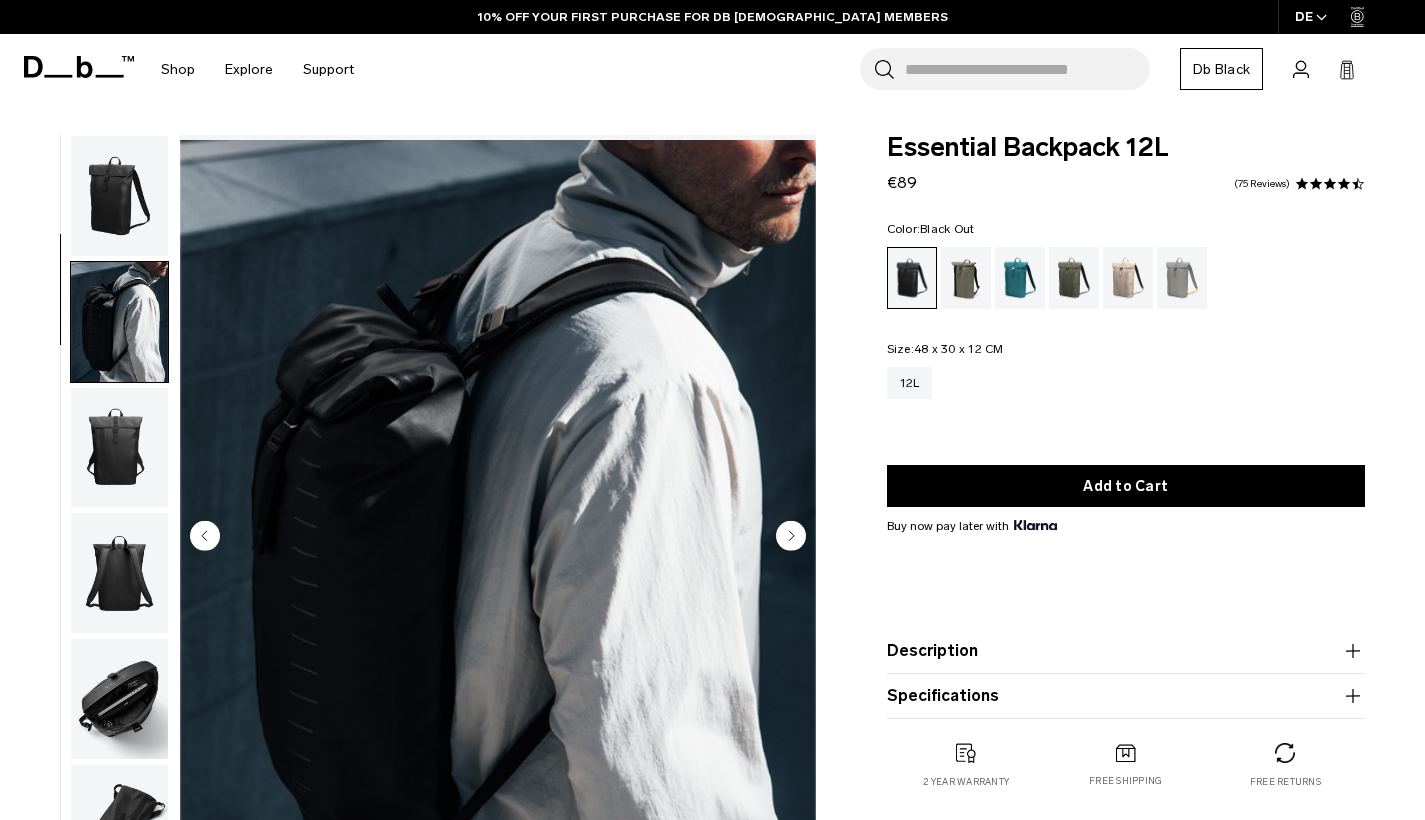 click at bounding box center (119, 537) 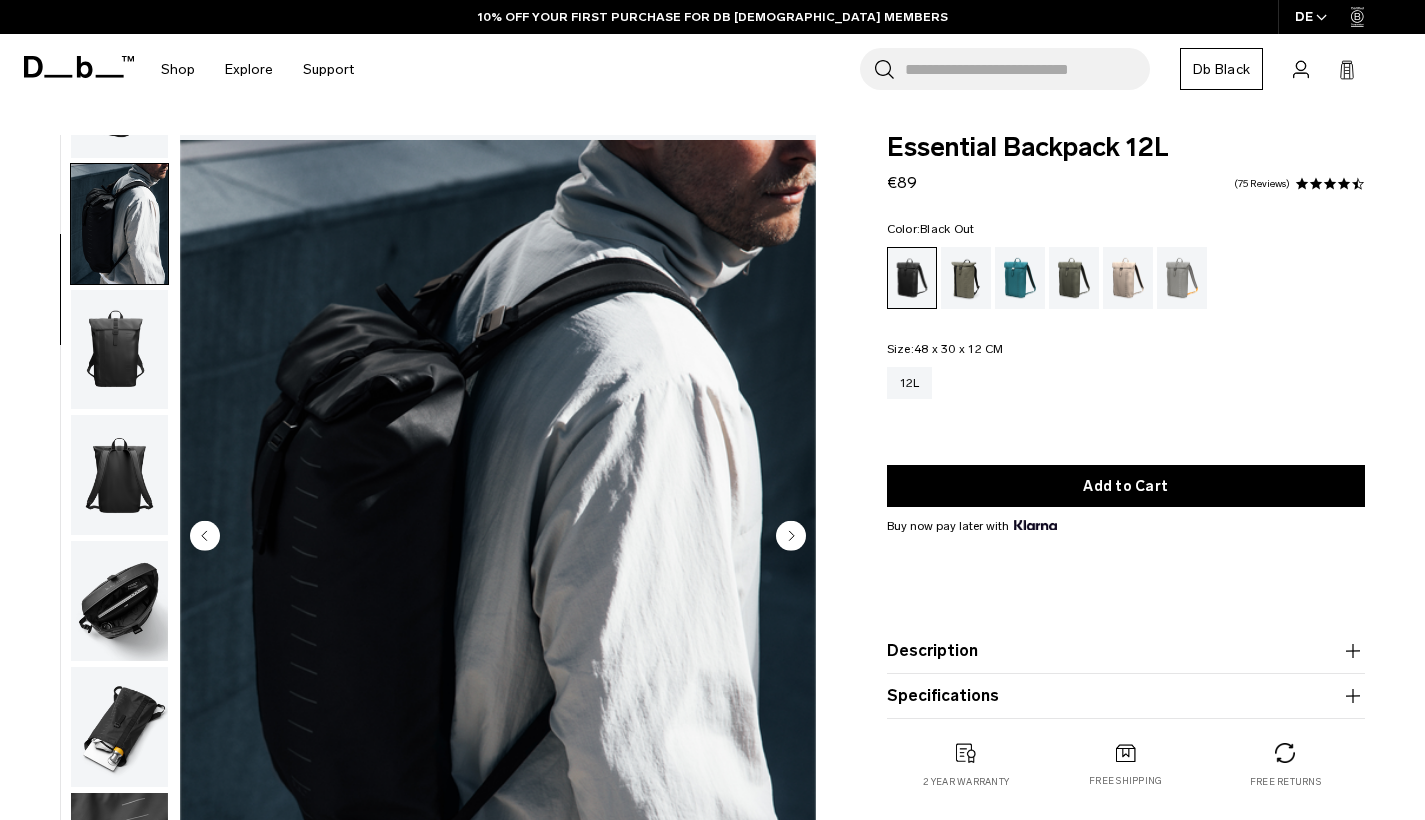 scroll, scrollTop: 127, scrollLeft: 0, axis: vertical 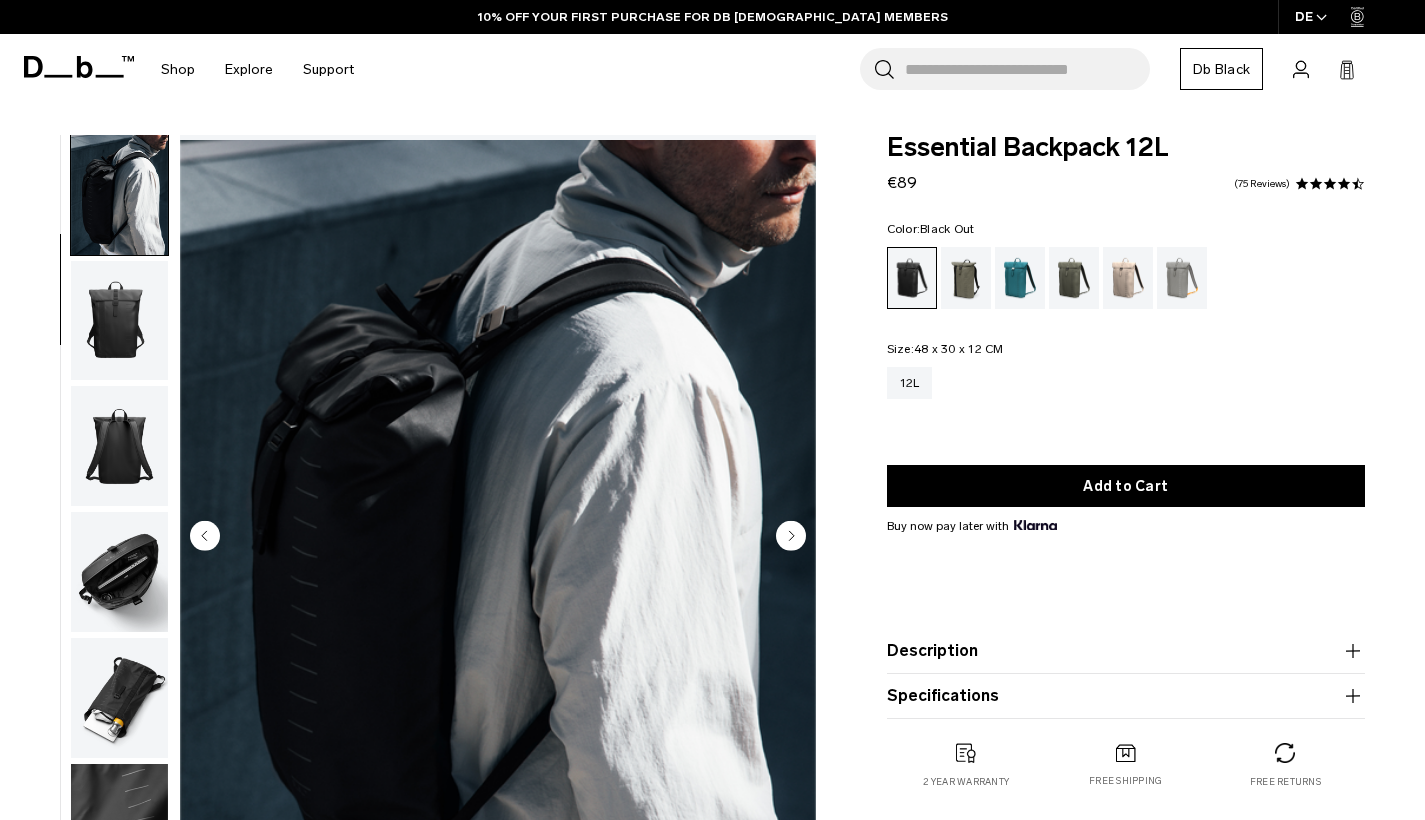 click at bounding box center [119, 446] 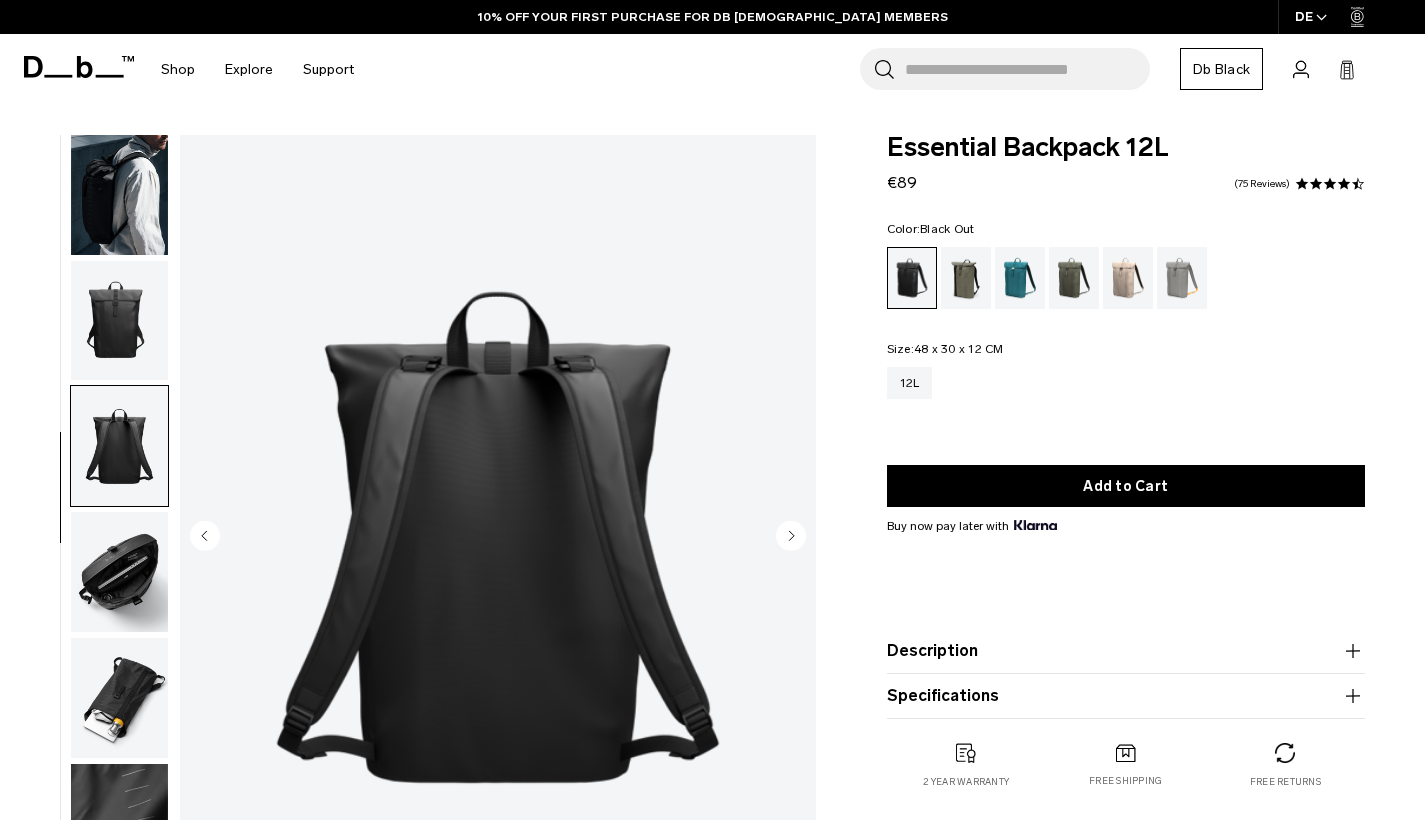 scroll, scrollTop: 209, scrollLeft: 0, axis: vertical 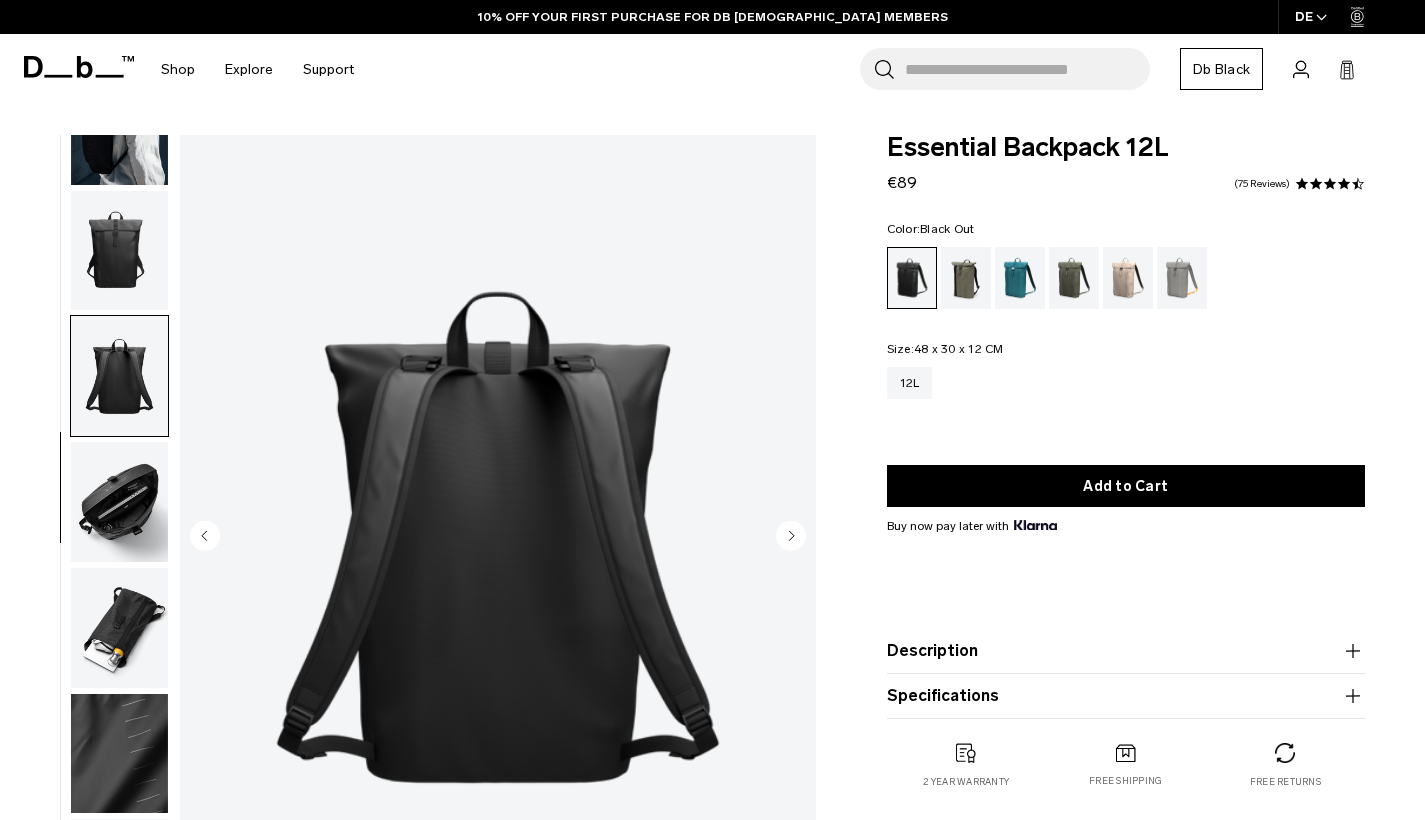 click at bounding box center [119, 502] 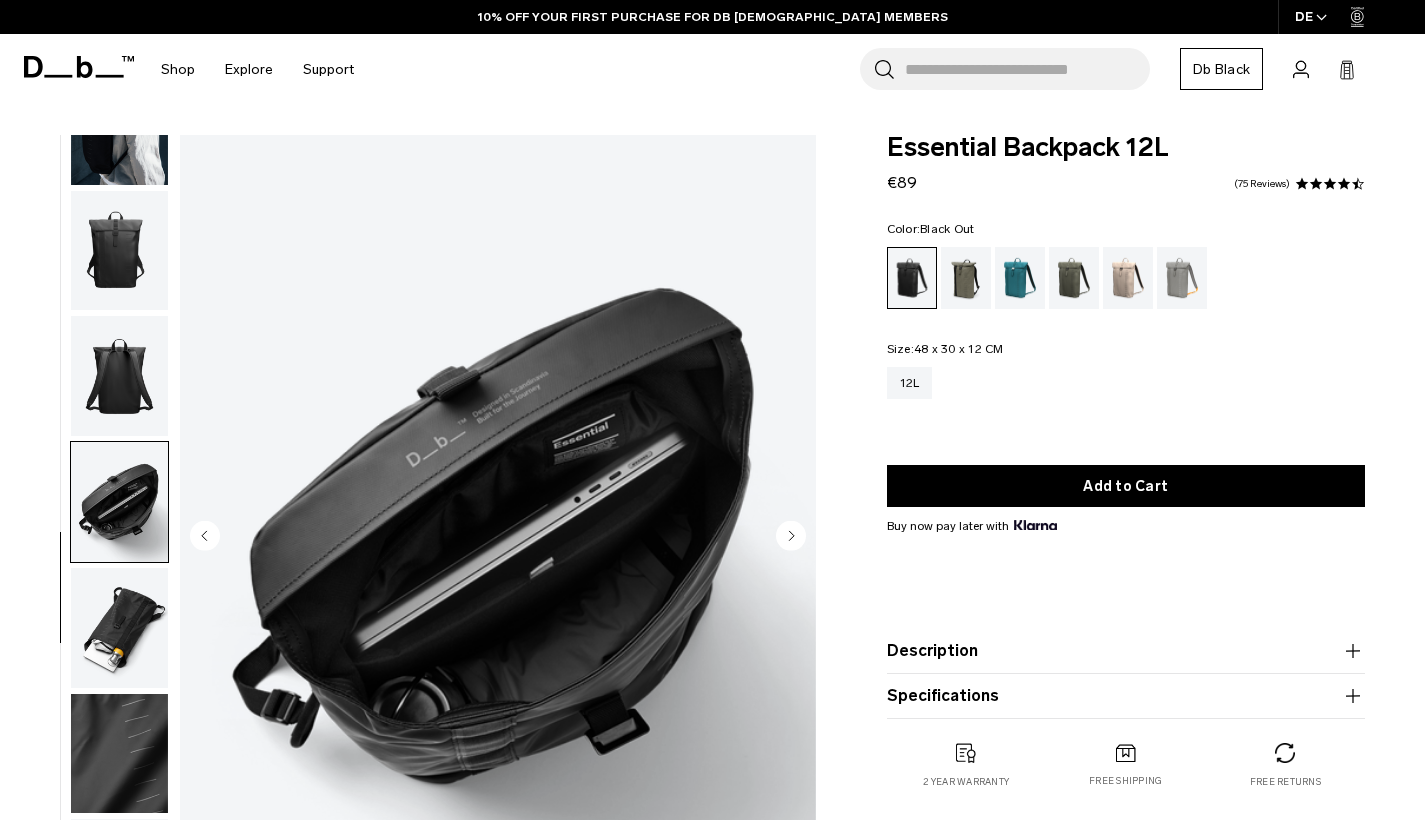 click at bounding box center [119, 628] 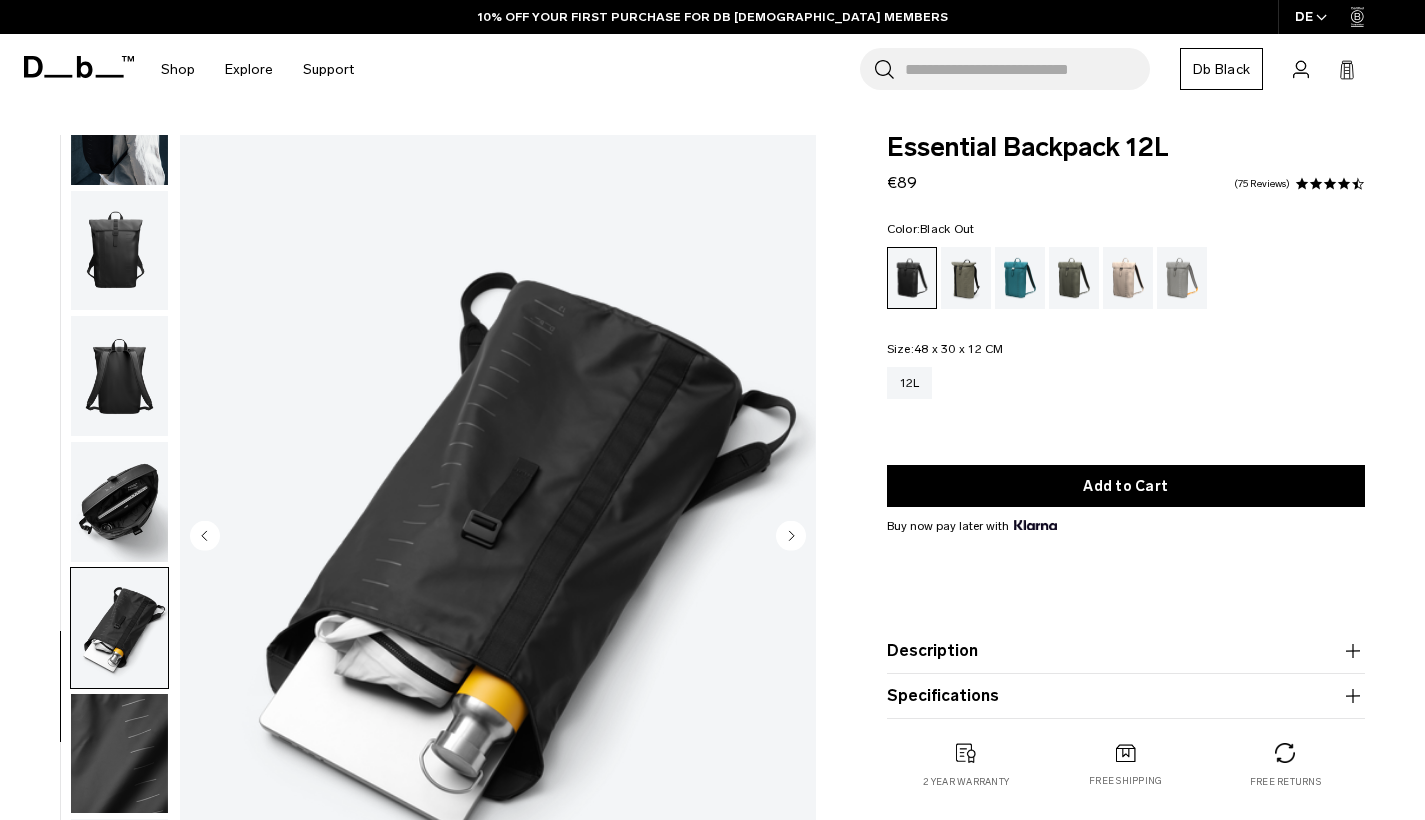 click at bounding box center (119, 628) 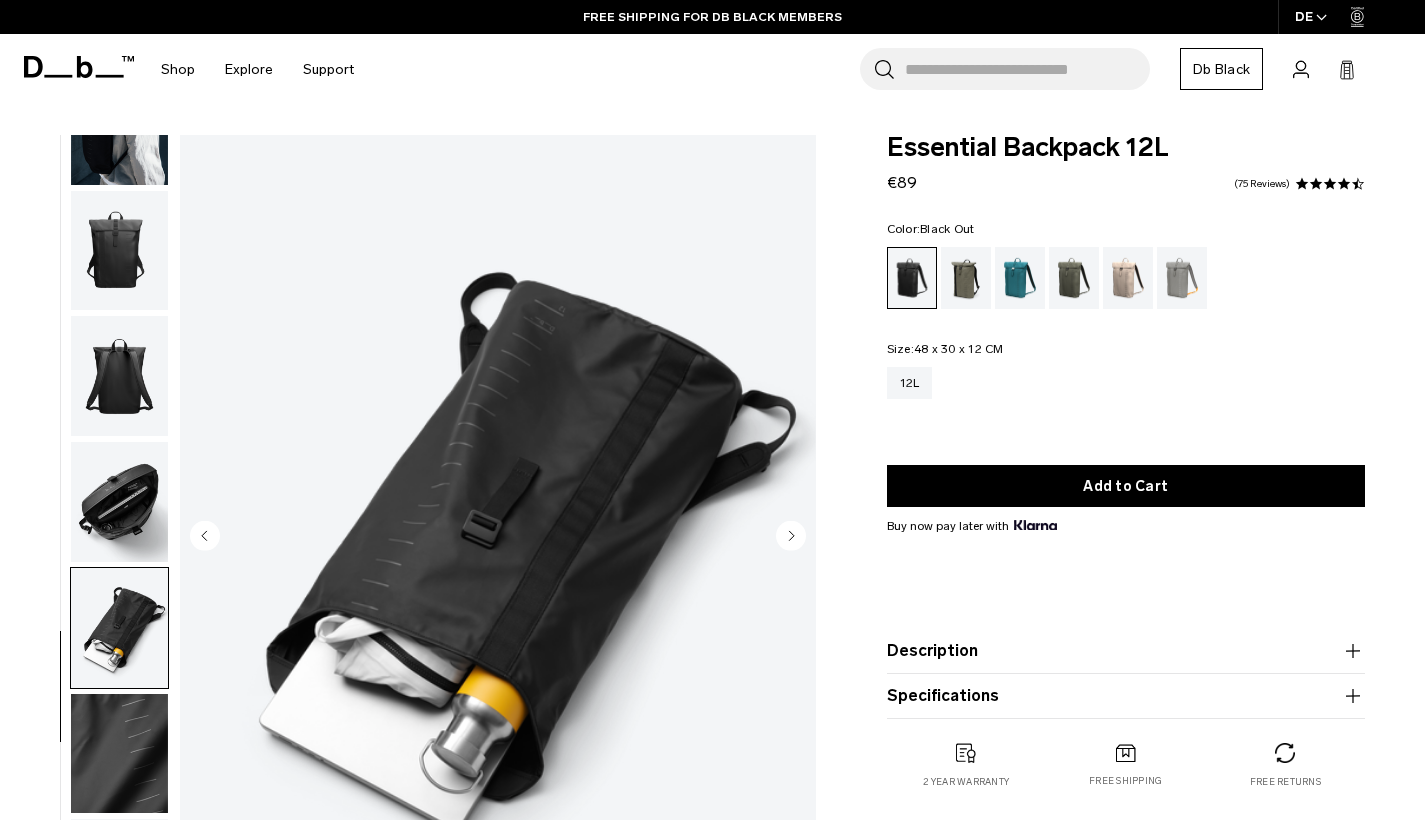 click at bounding box center [119, 628] 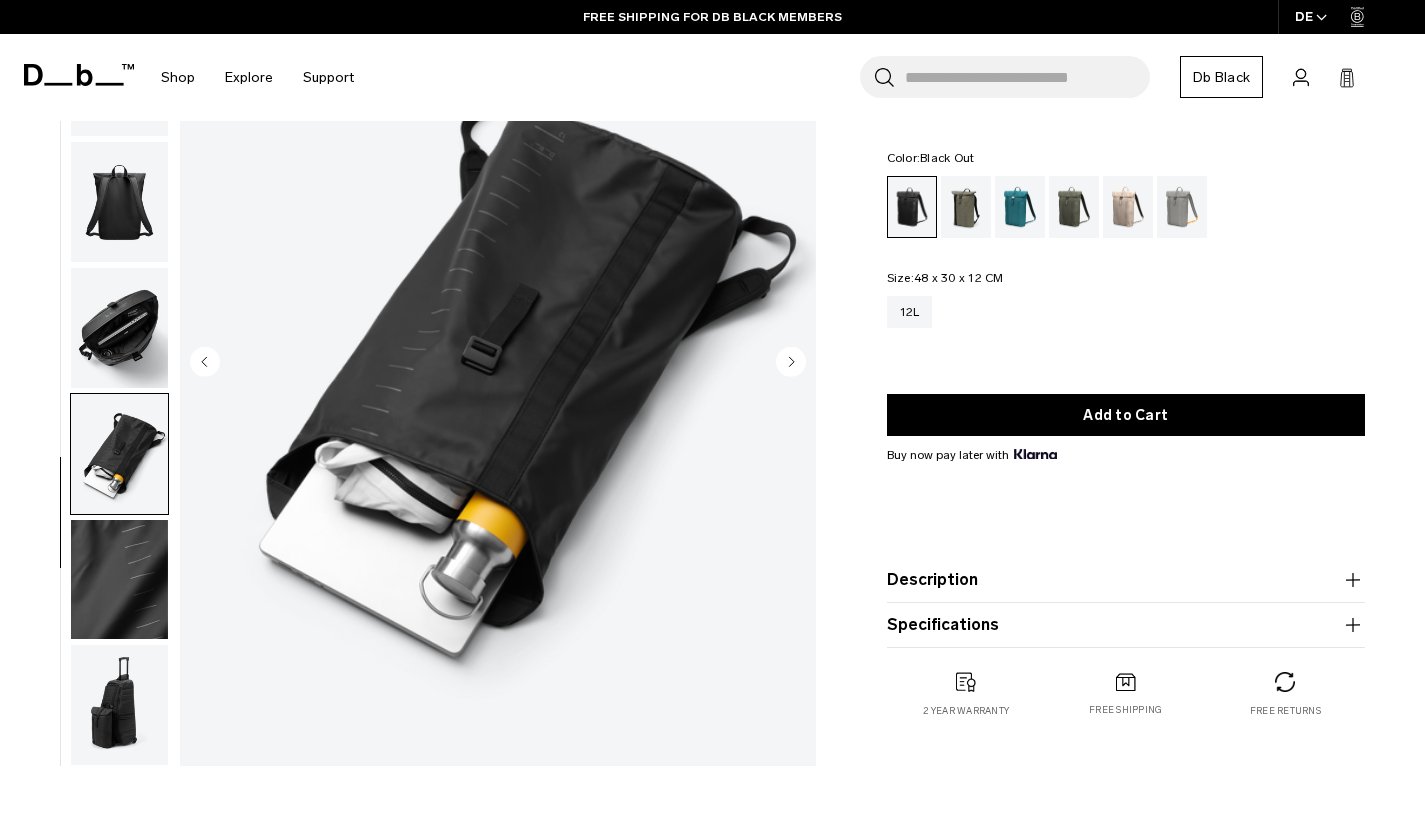 click at bounding box center [119, 580] 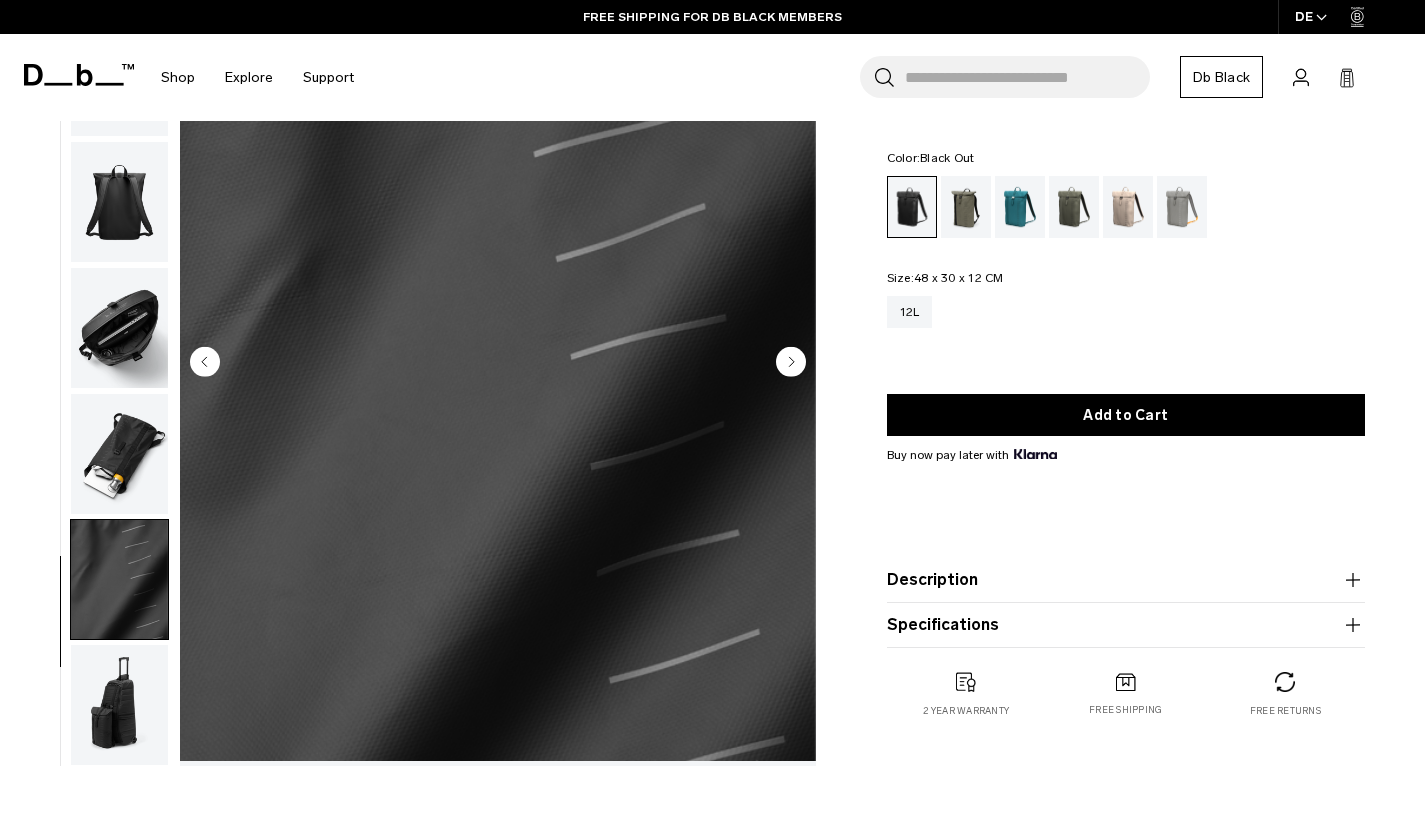 click at bounding box center (119, 705) 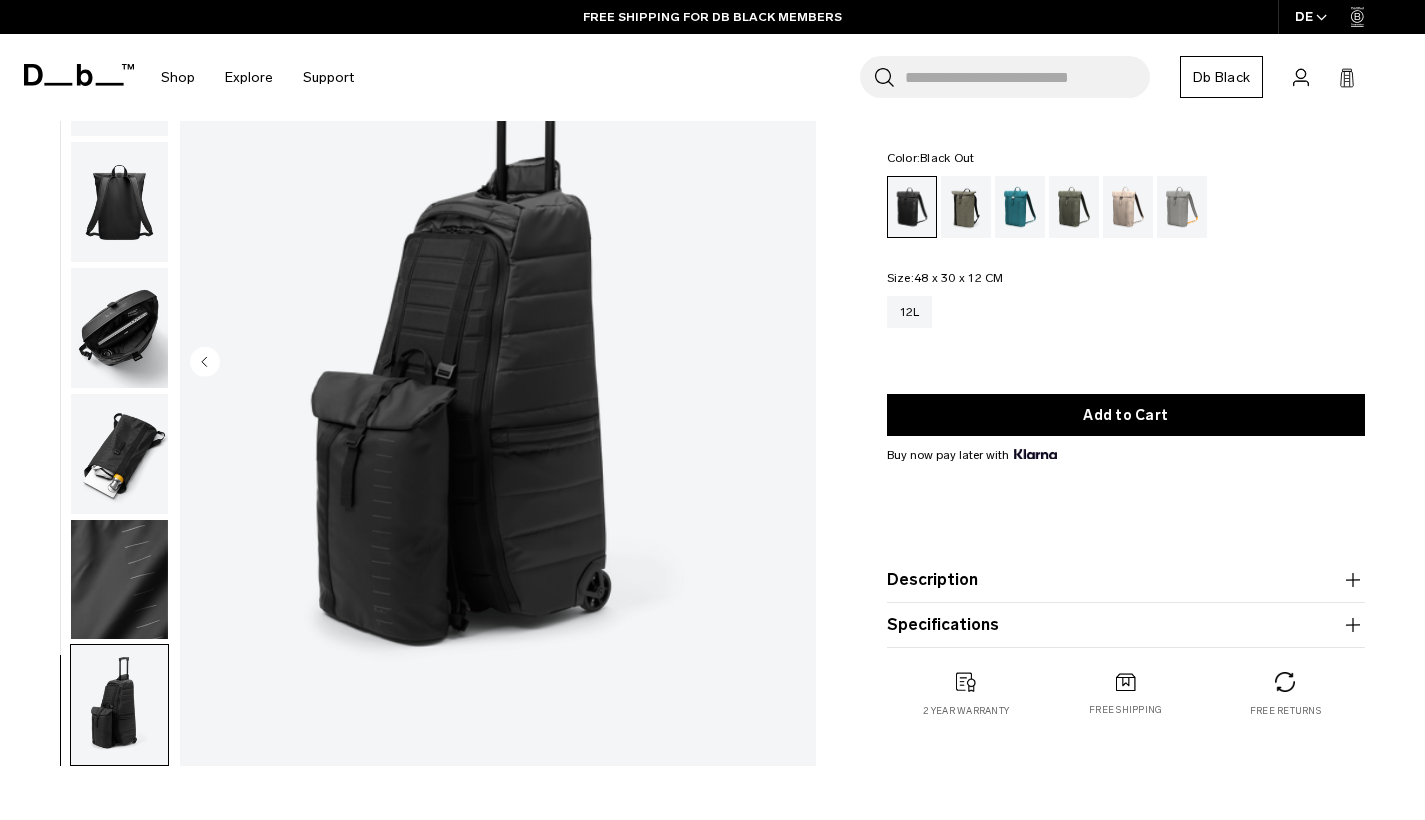click at bounding box center [119, 580] 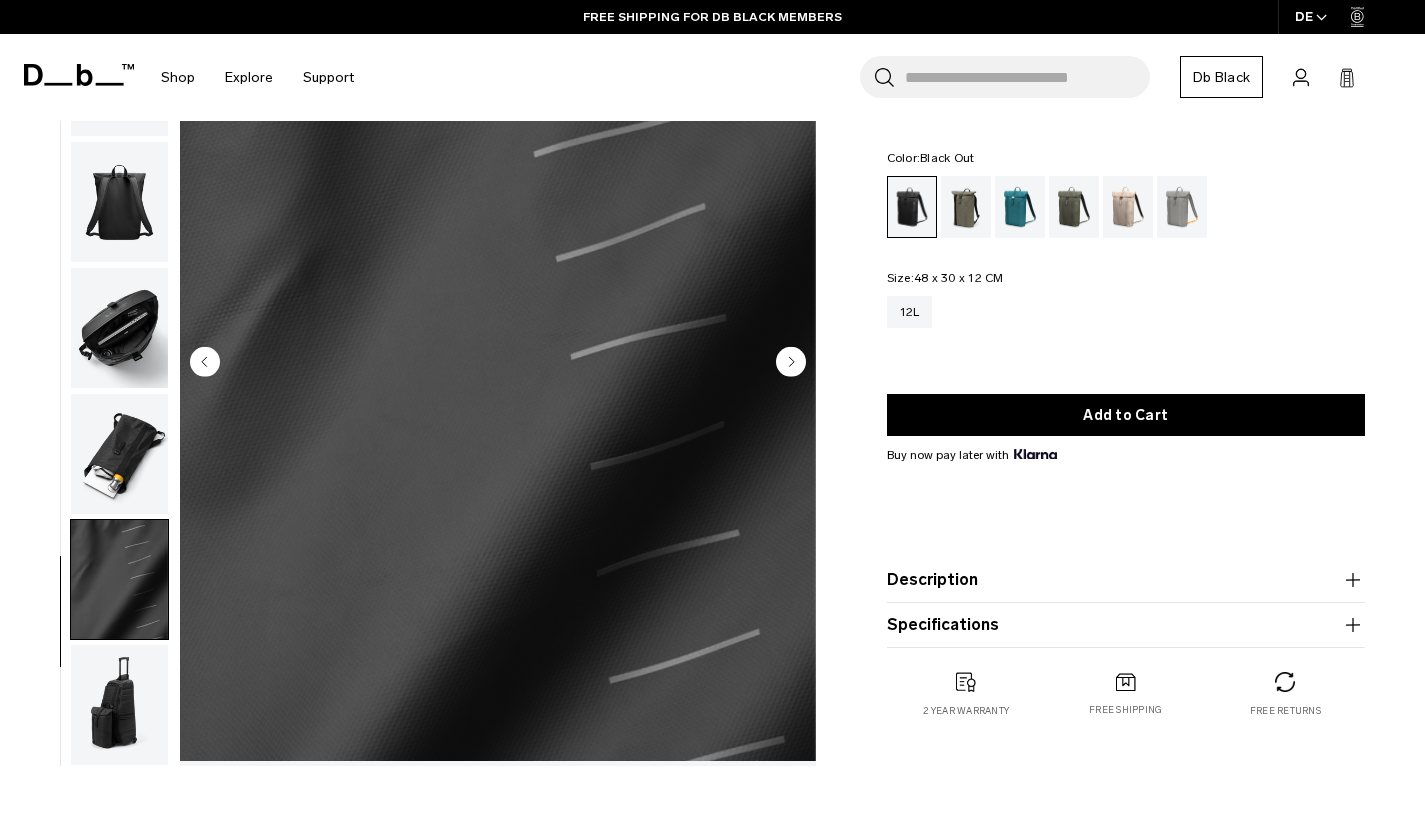 click at bounding box center [119, 454] 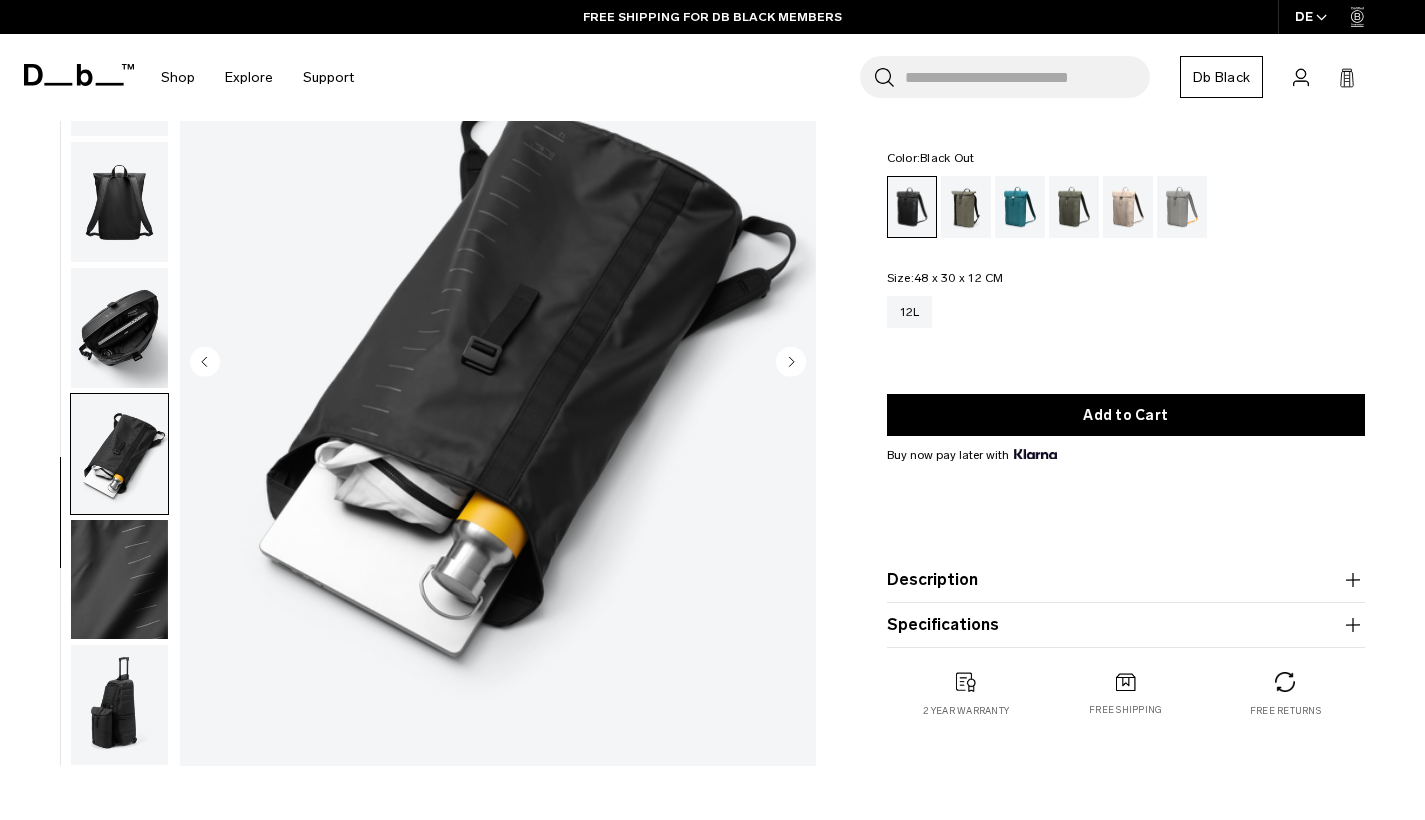 click at bounding box center (119, 328) 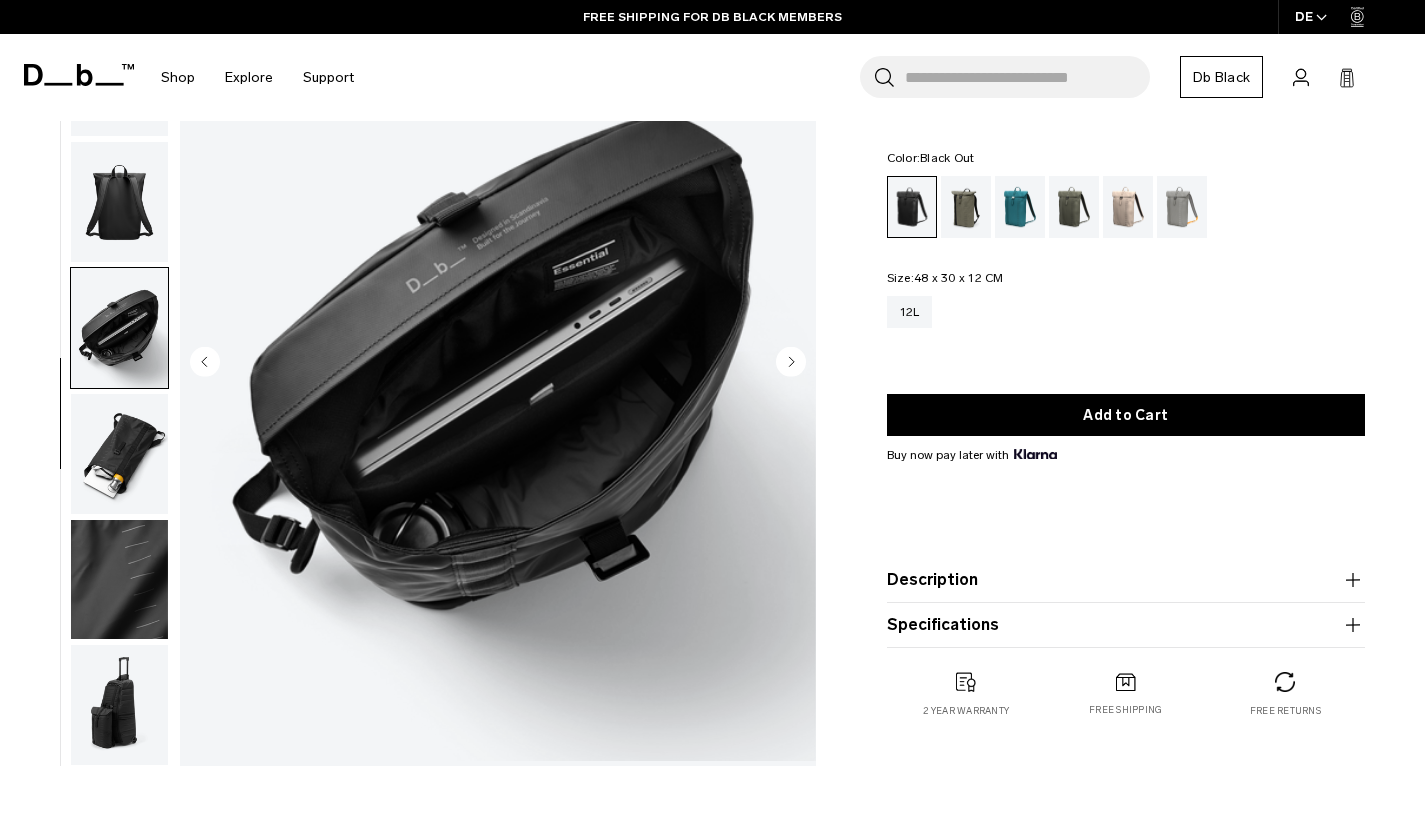 click at bounding box center (119, 202) 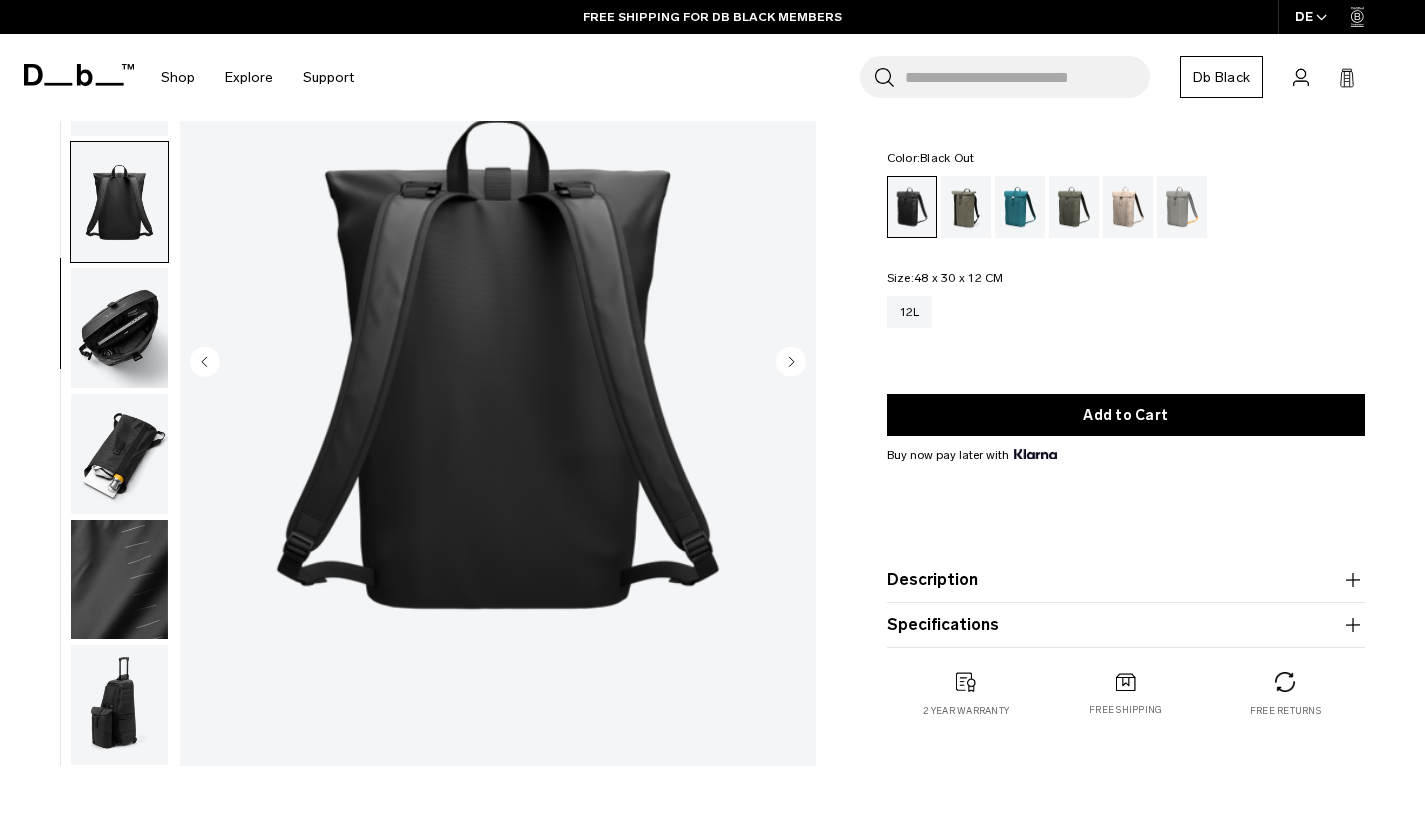 click at bounding box center [119, 202] 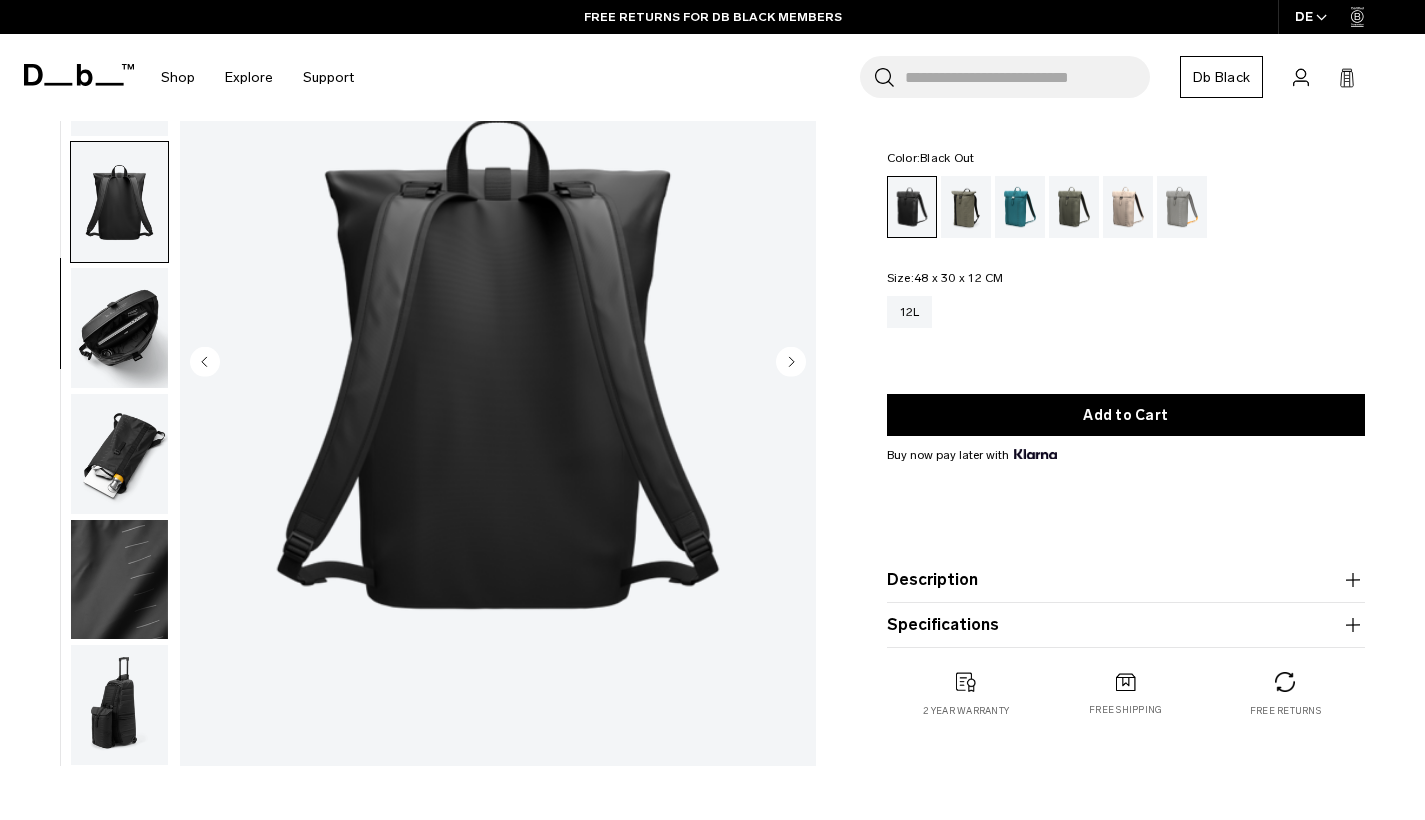 click at bounding box center (119, 328) 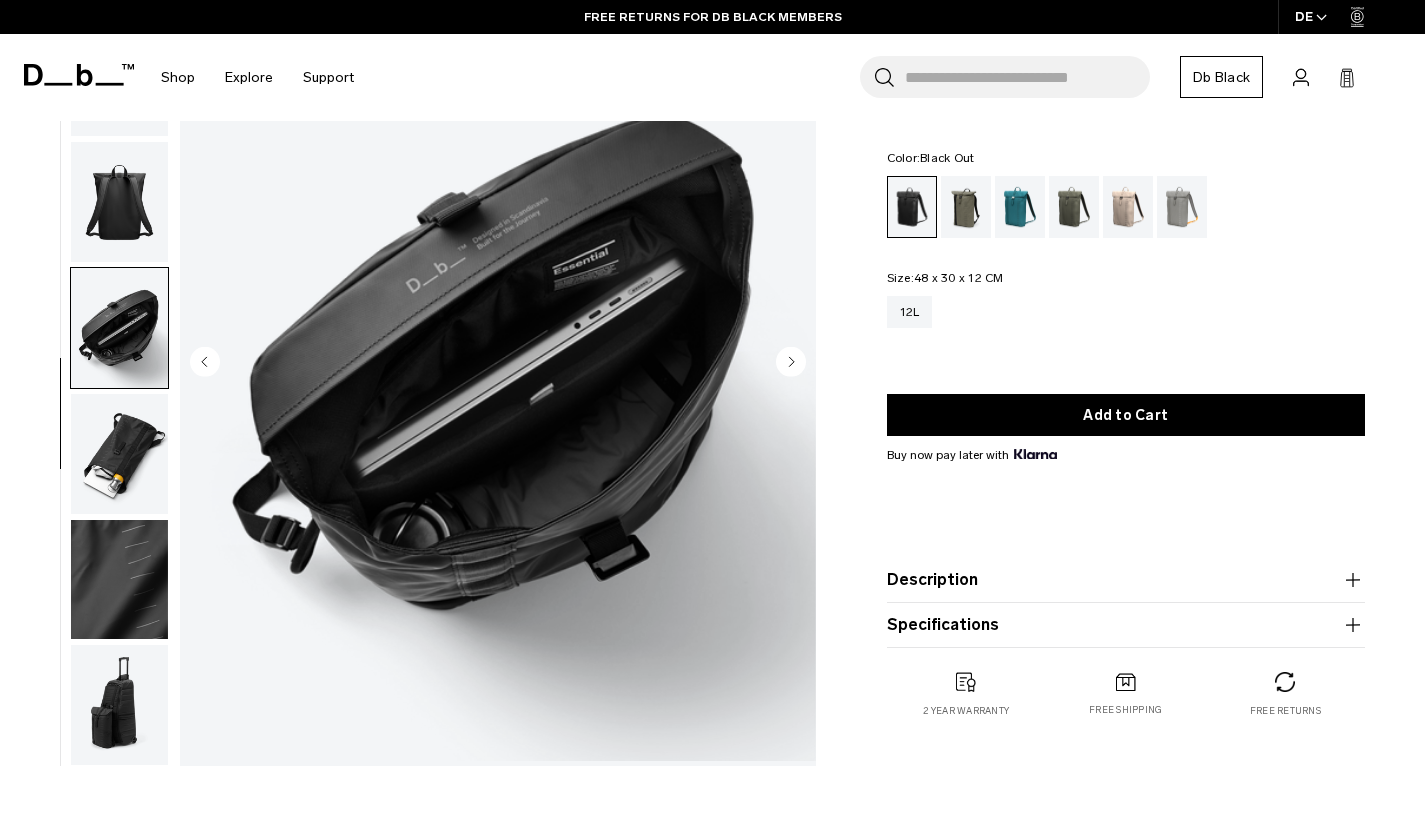 click at bounding box center (119, 454) 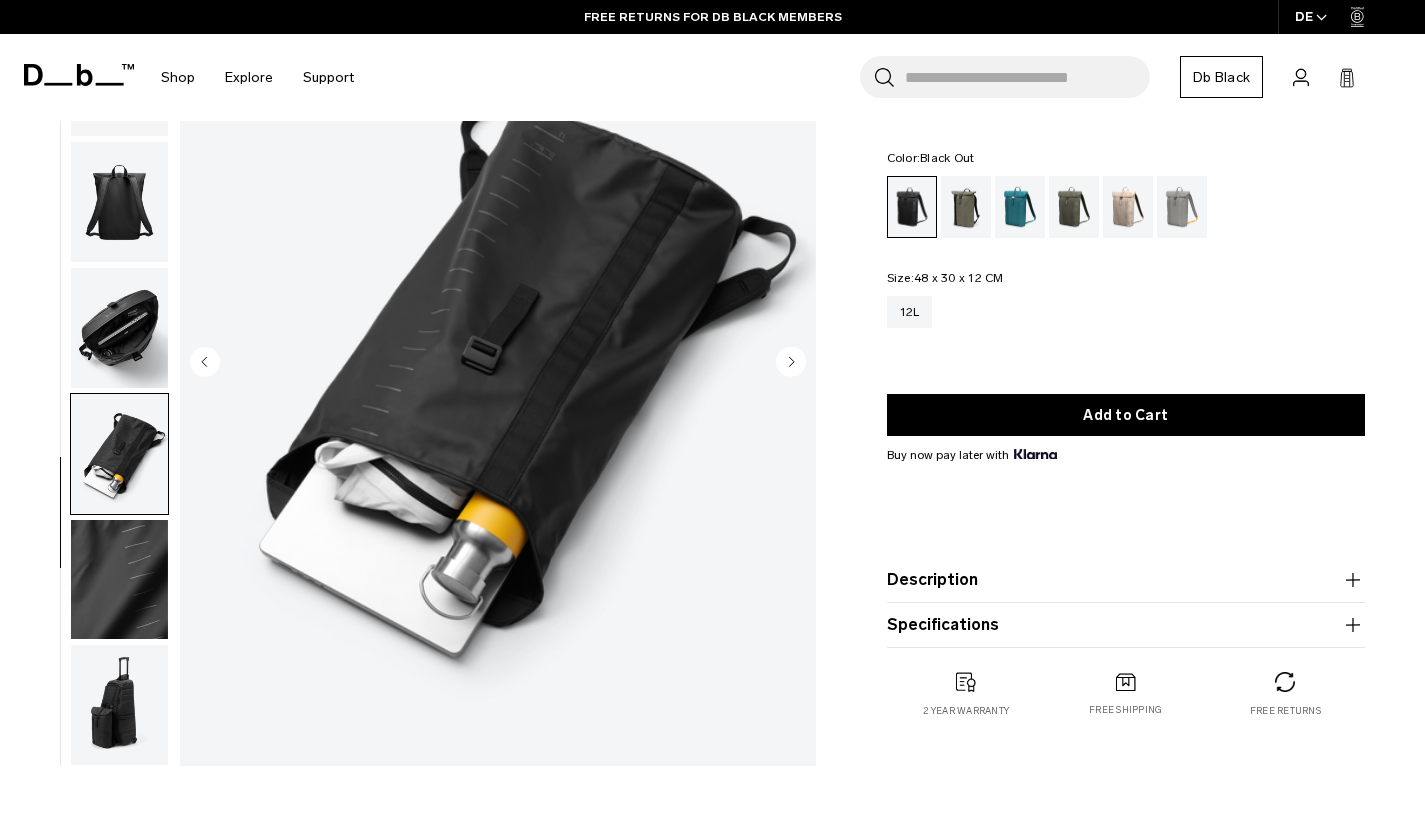 click at bounding box center (119, 363) 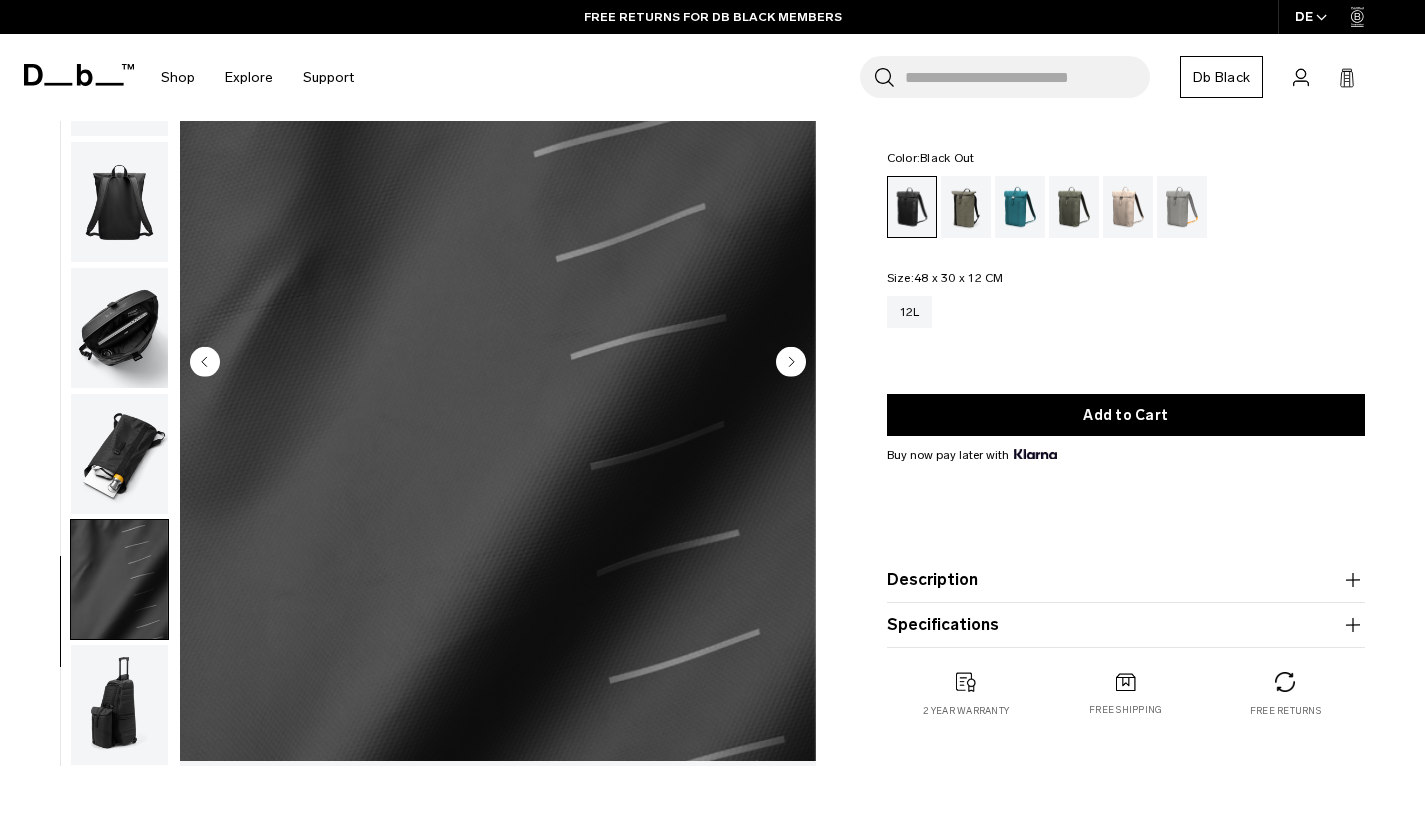 click at bounding box center [119, 705] 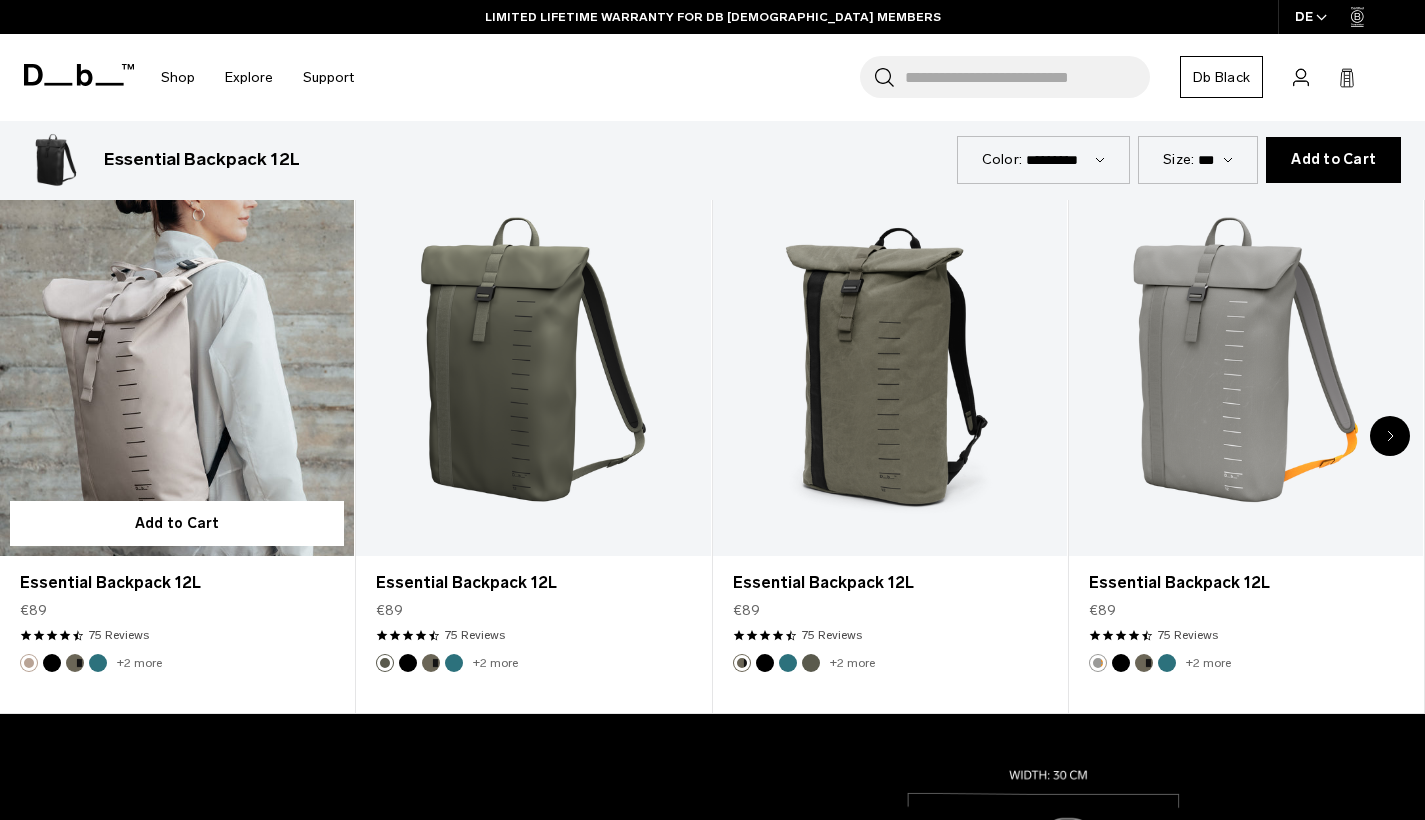 scroll, scrollTop: 957, scrollLeft: 0, axis: vertical 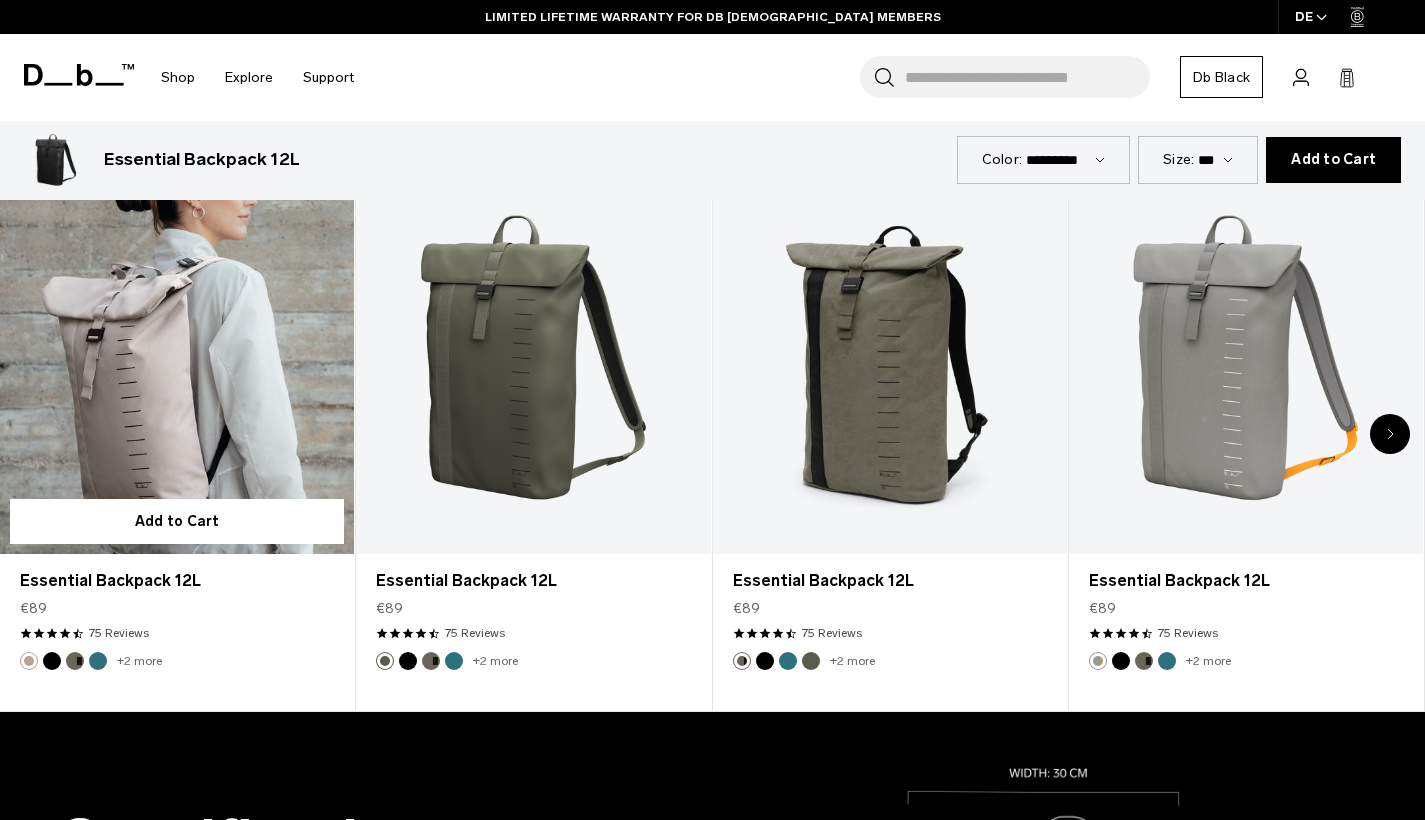 click at bounding box center [52, 661] 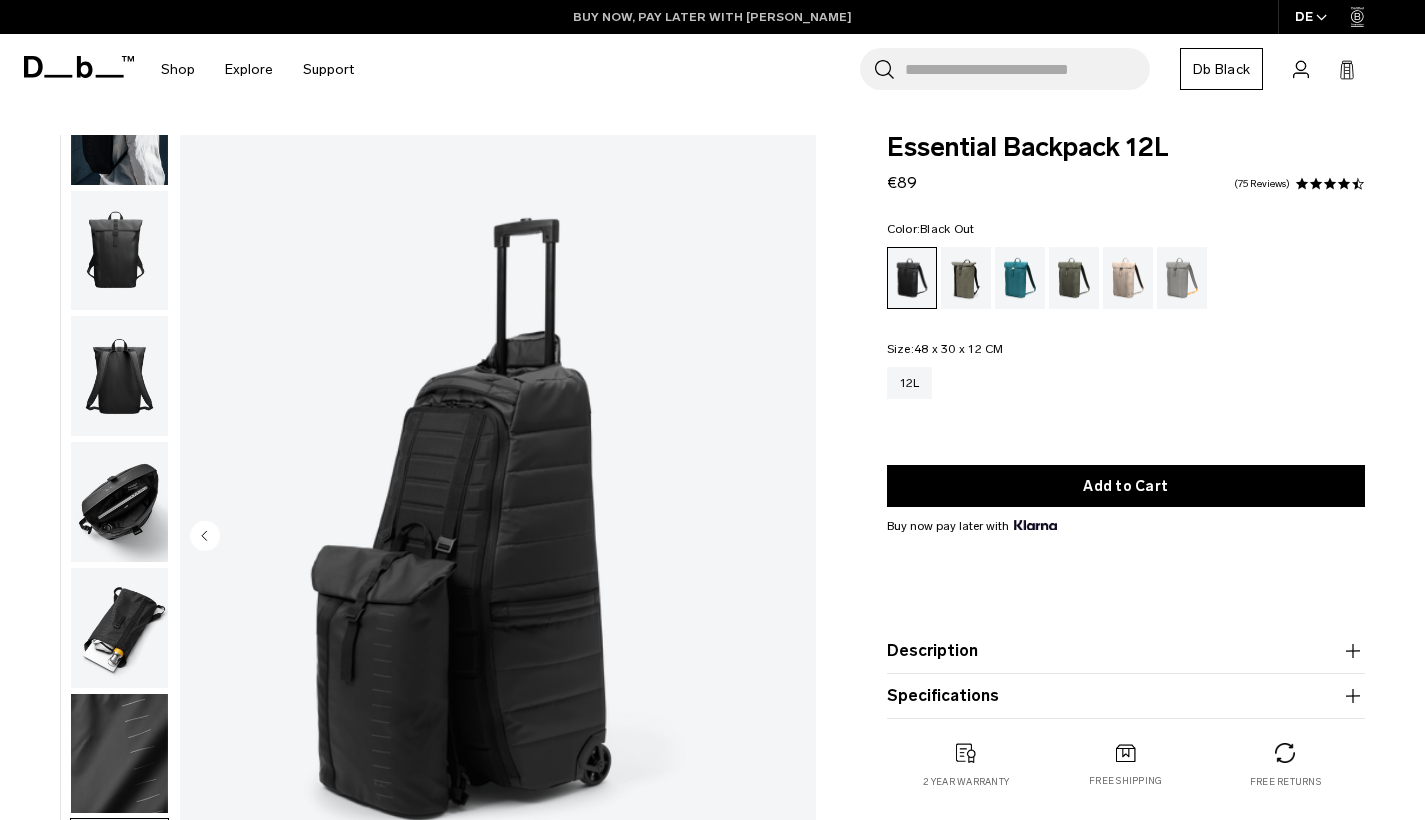 scroll, scrollTop: 0, scrollLeft: 0, axis: both 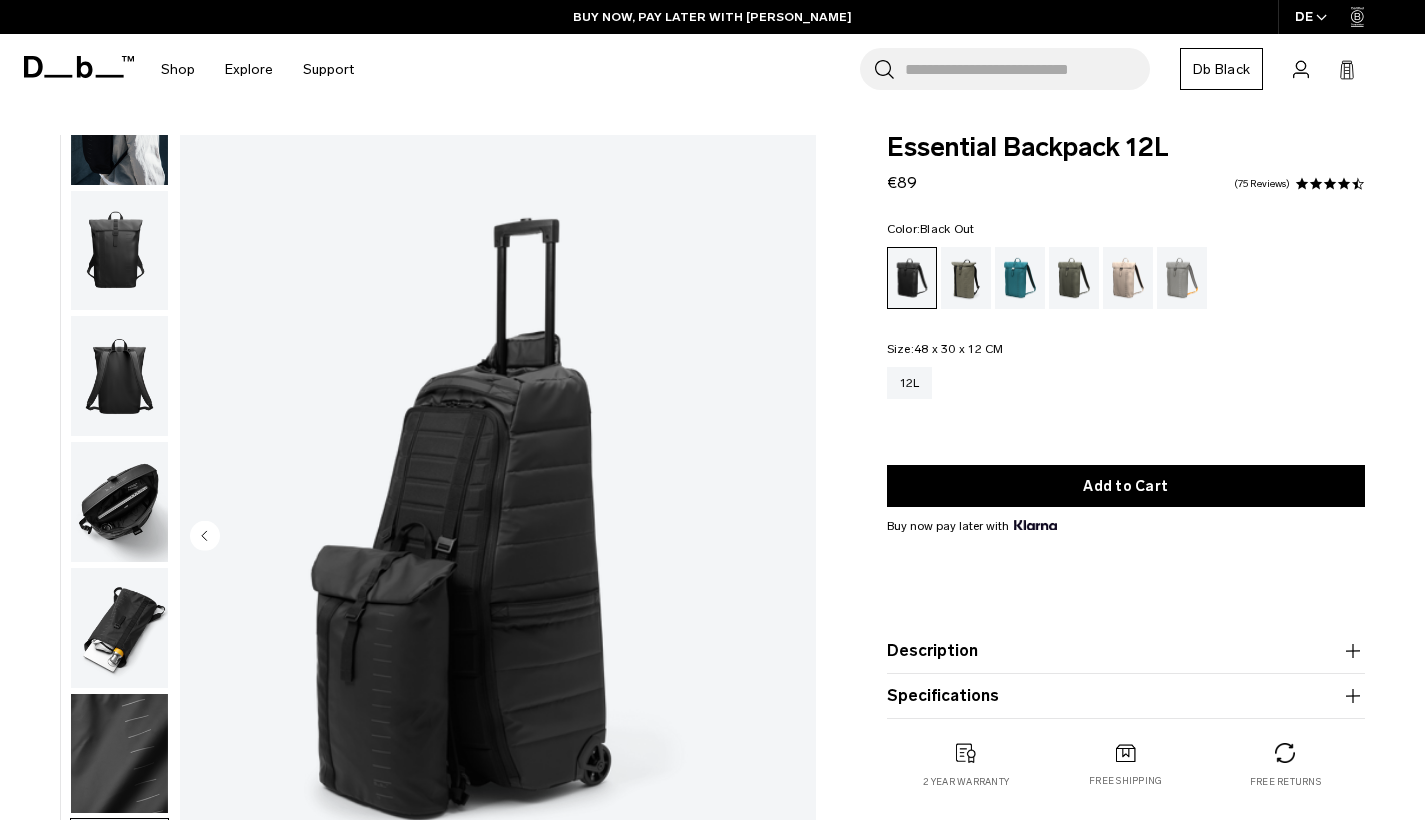 click at bounding box center (119, 376) 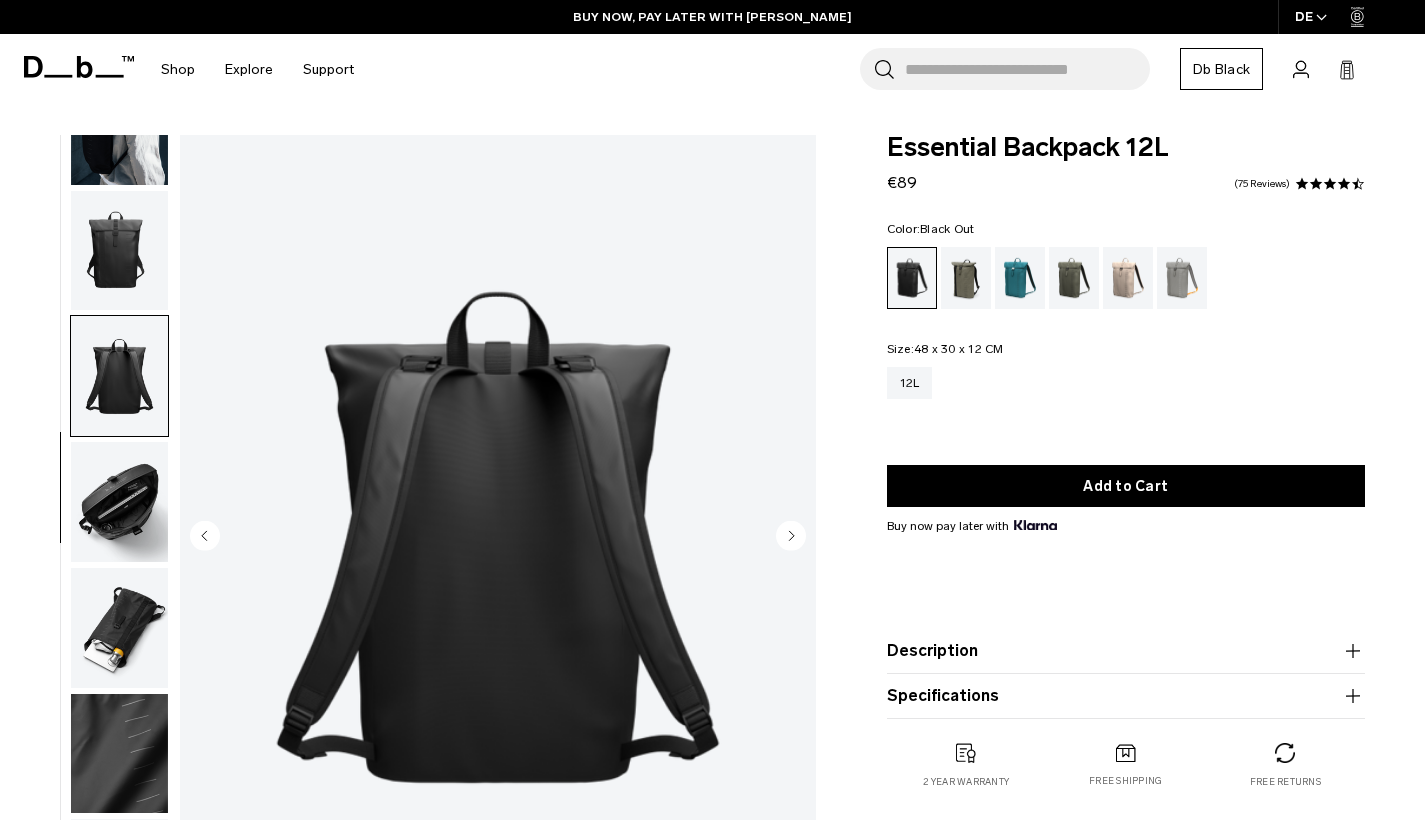 click at bounding box center (119, 502) 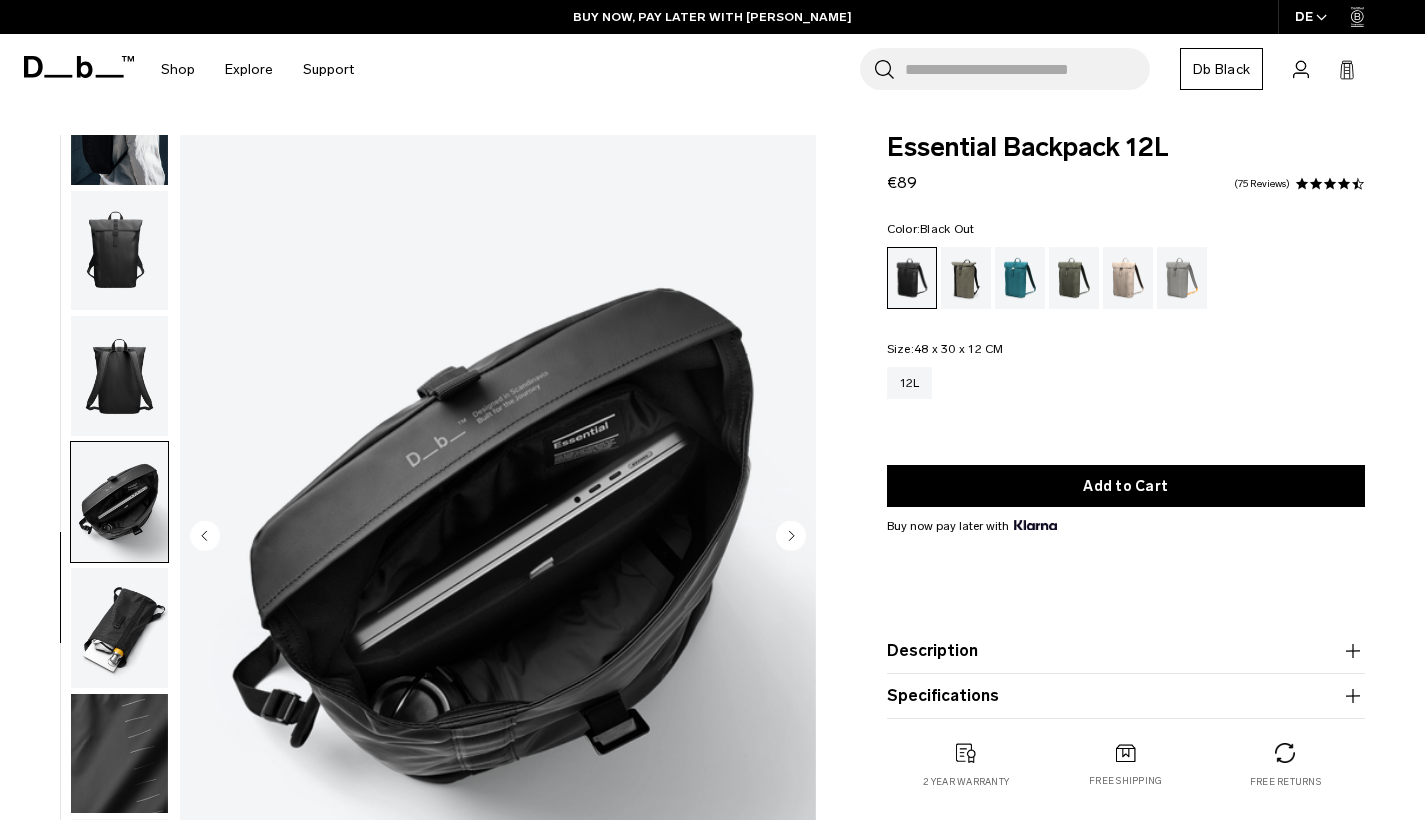 click at bounding box center (119, 628) 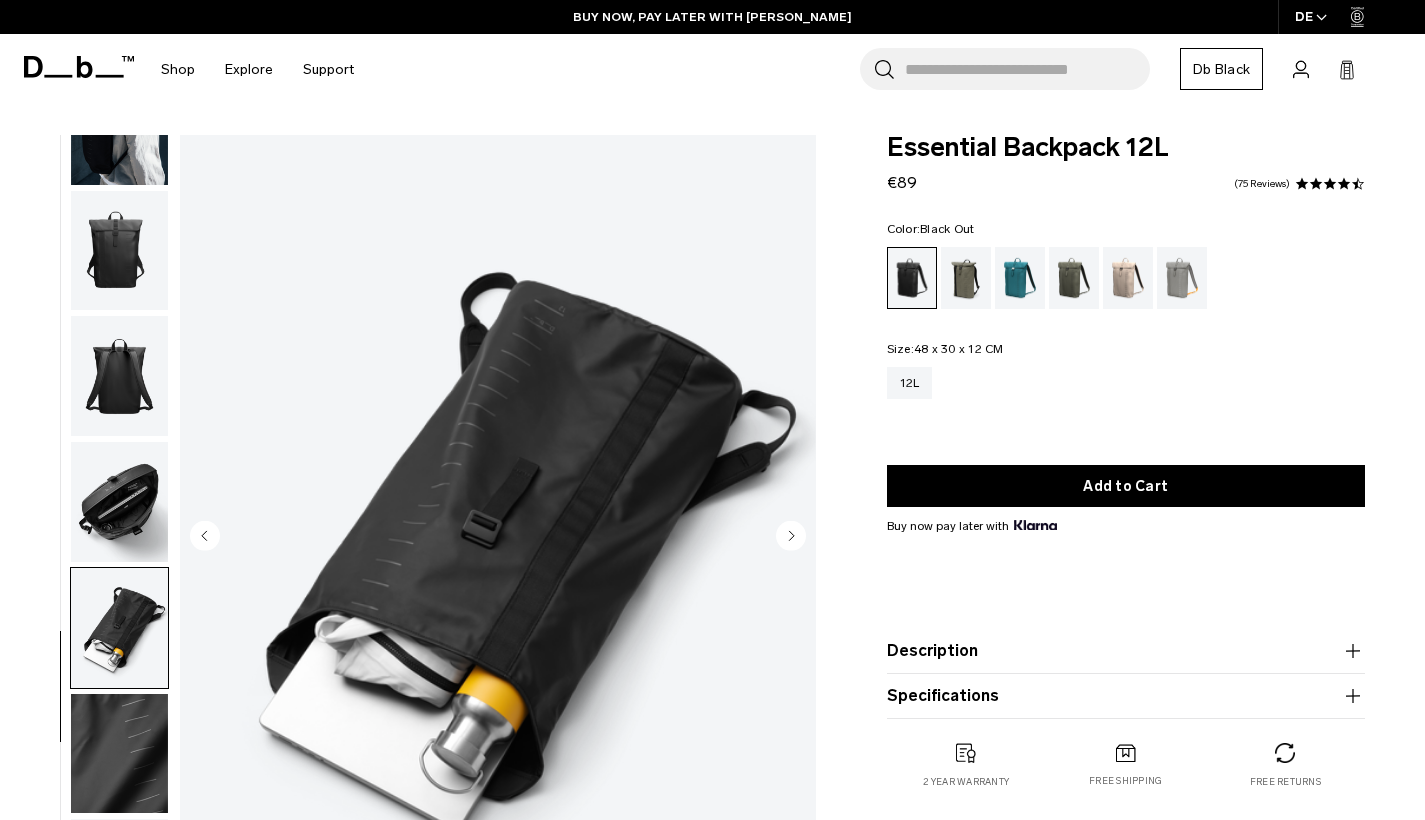 click at bounding box center (119, 754) 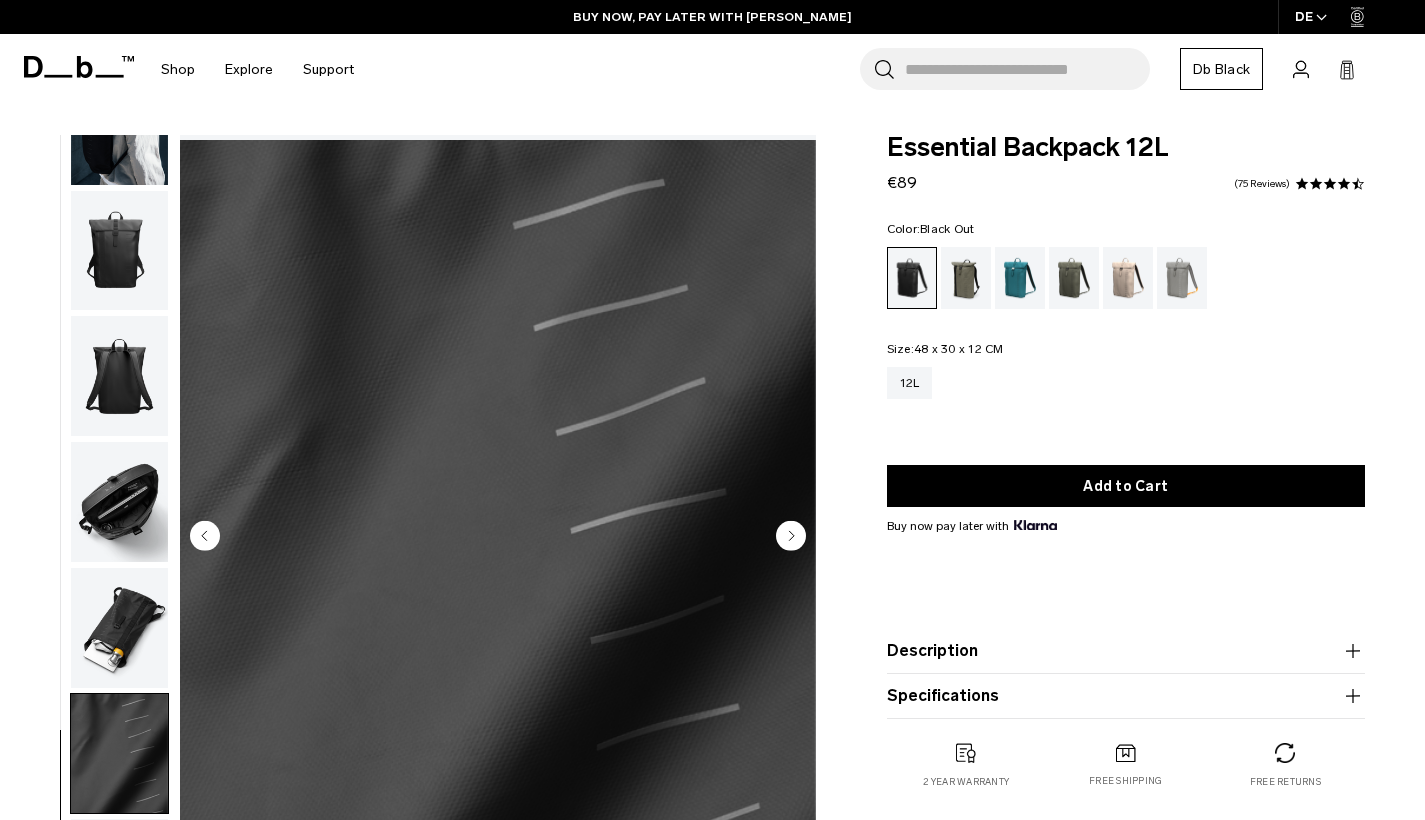 click at bounding box center (119, 628) 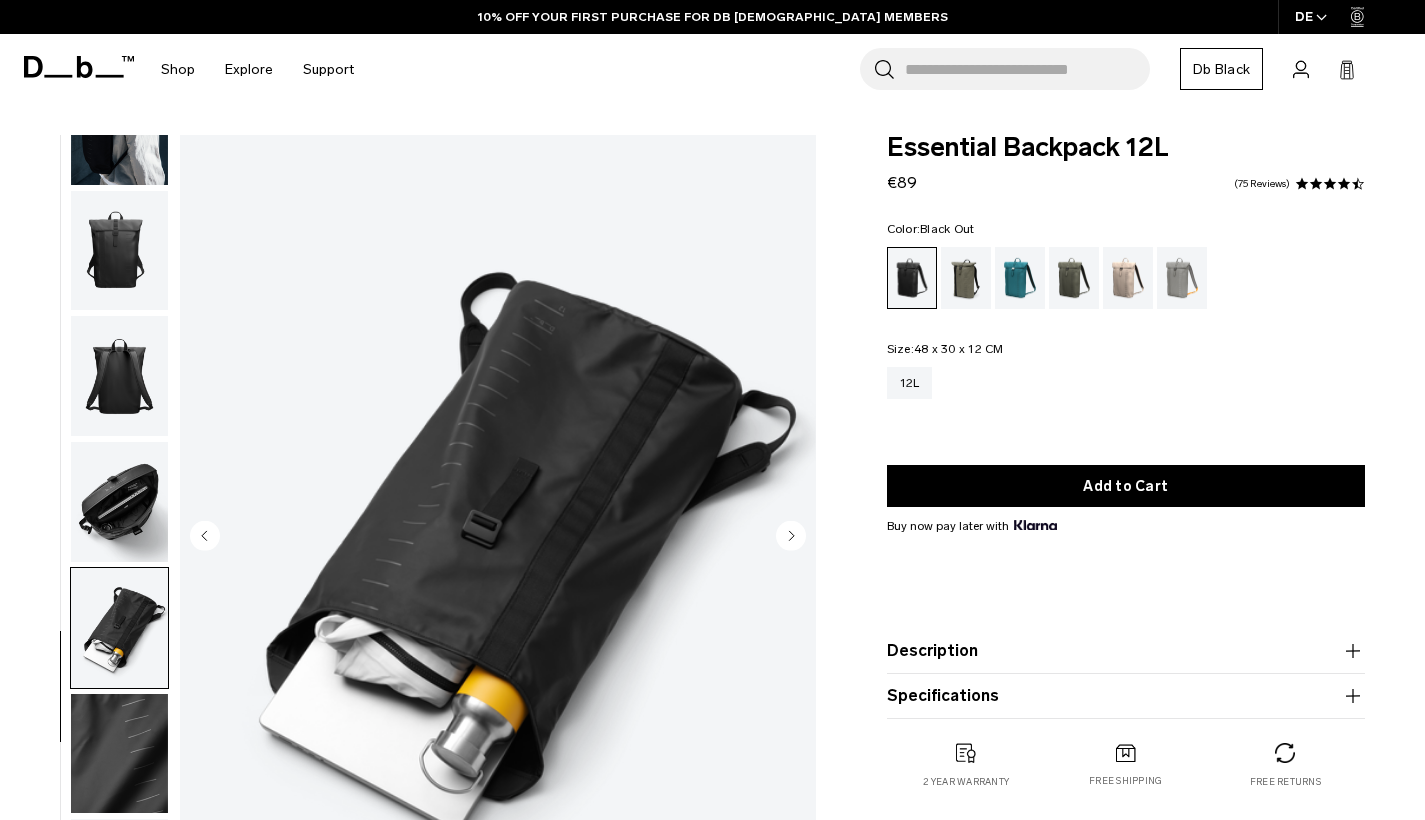 click at bounding box center [119, 502] 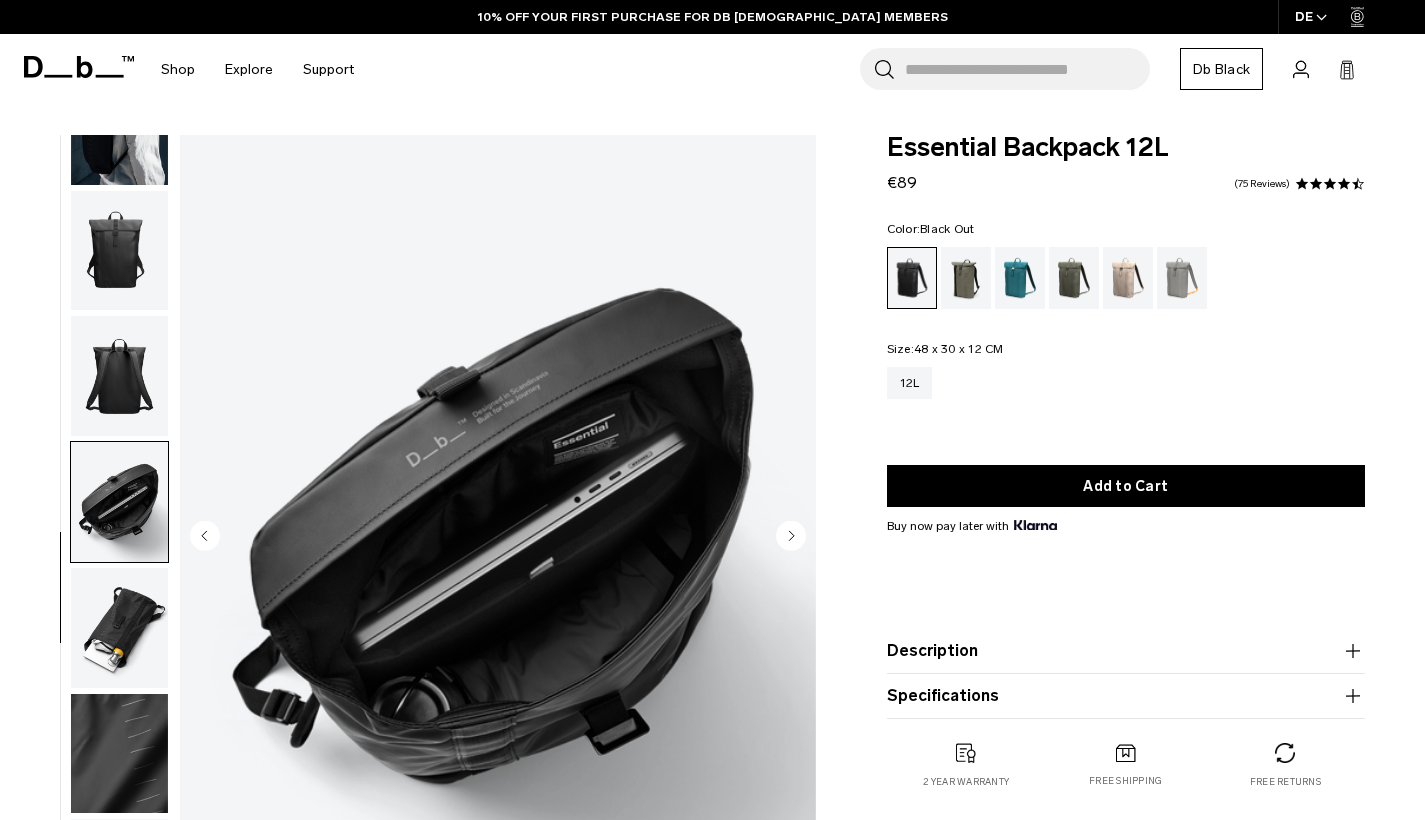 click at bounding box center (119, 376) 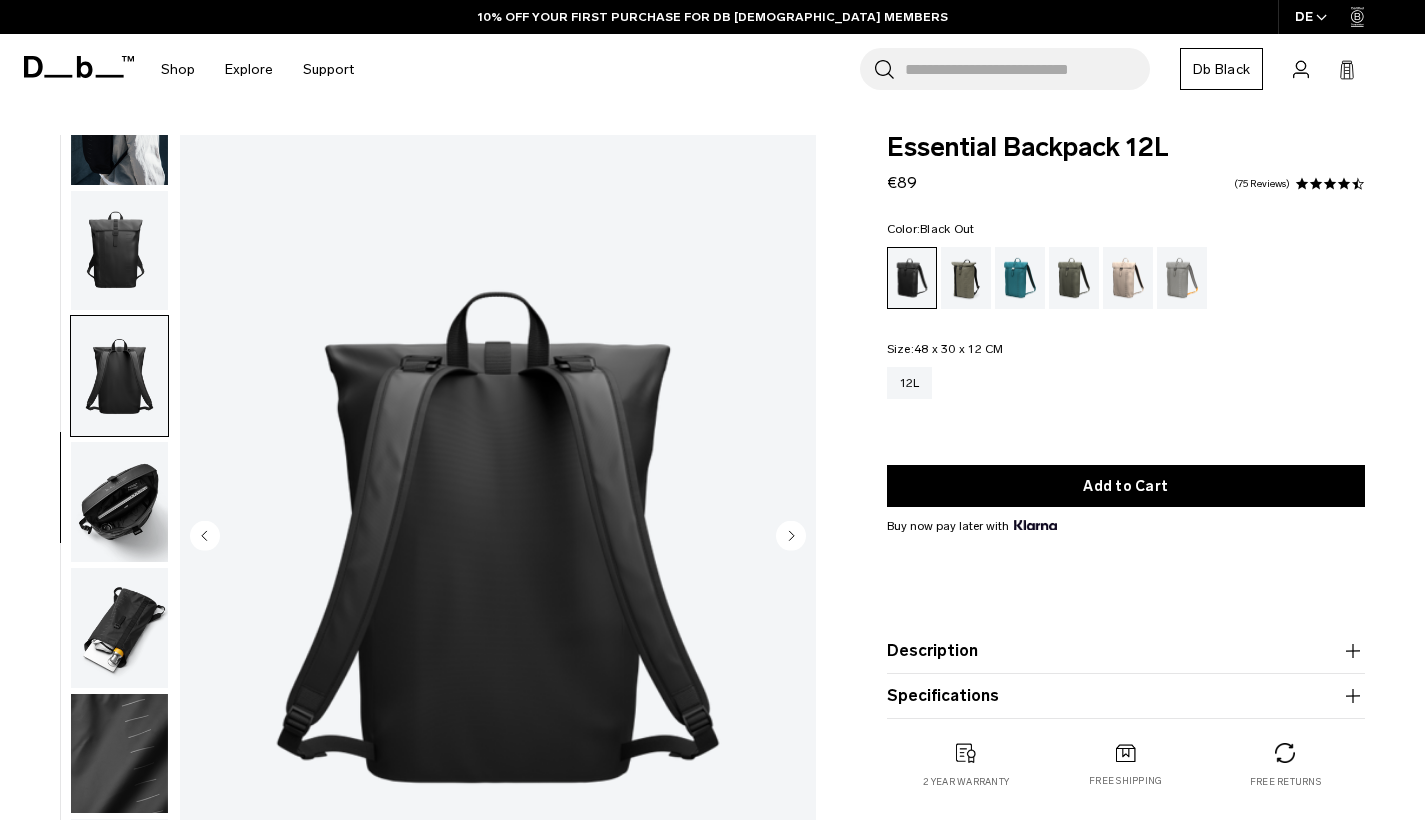 click at bounding box center (119, 251) 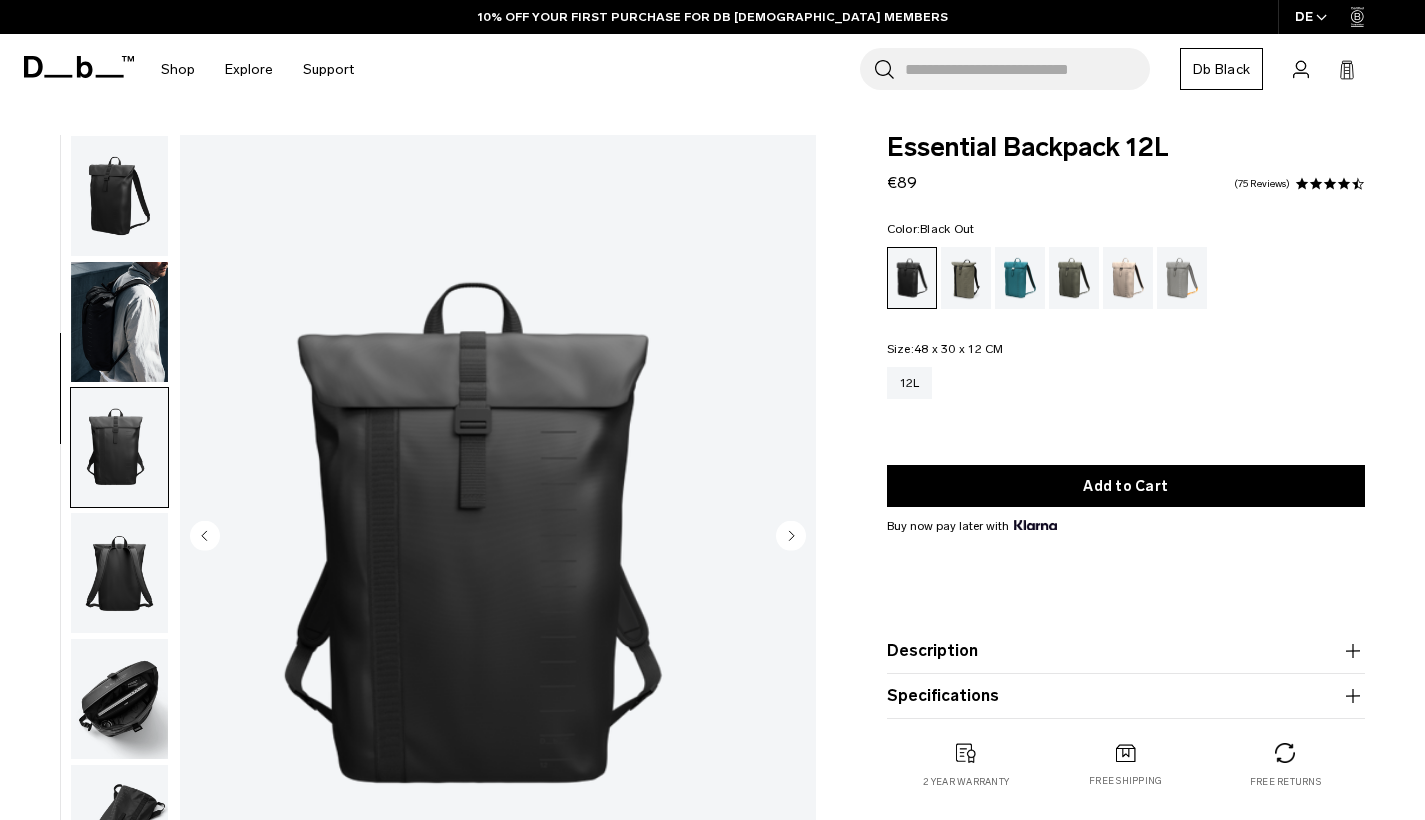 scroll, scrollTop: 0, scrollLeft: 0, axis: both 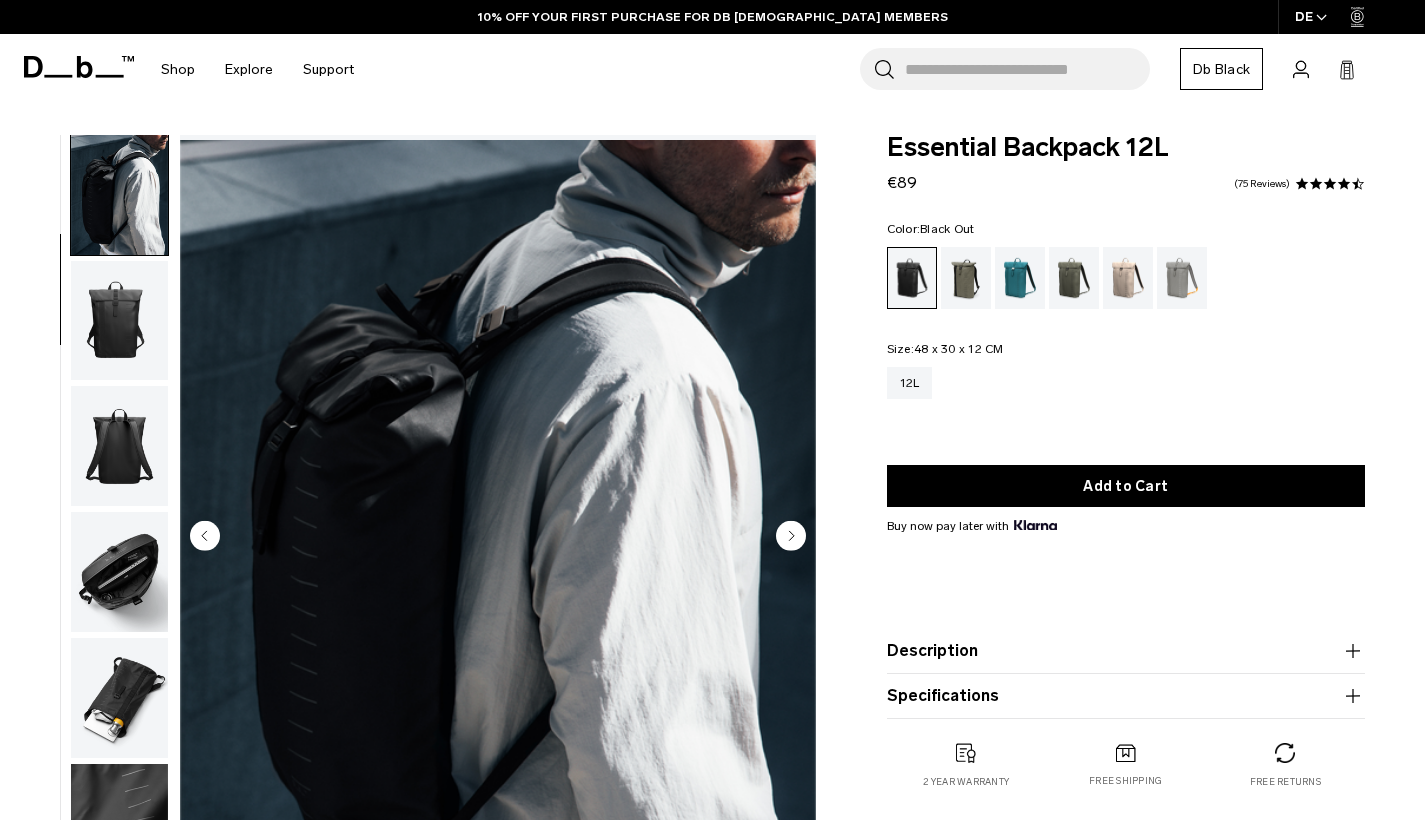 click at bounding box center (119, 195) 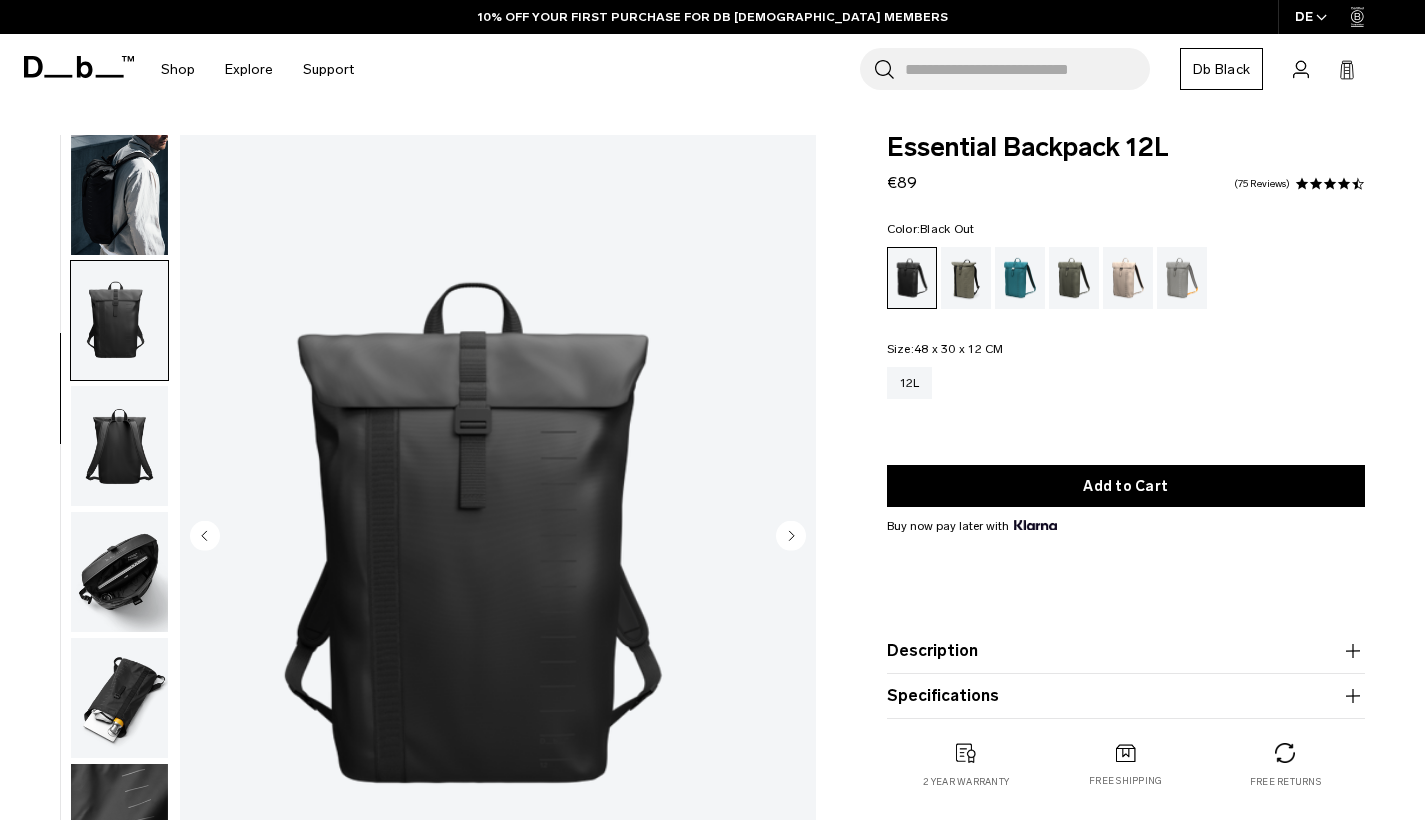 scroll, scrollTop: 209, scrollLeft: 0, axis: vertical 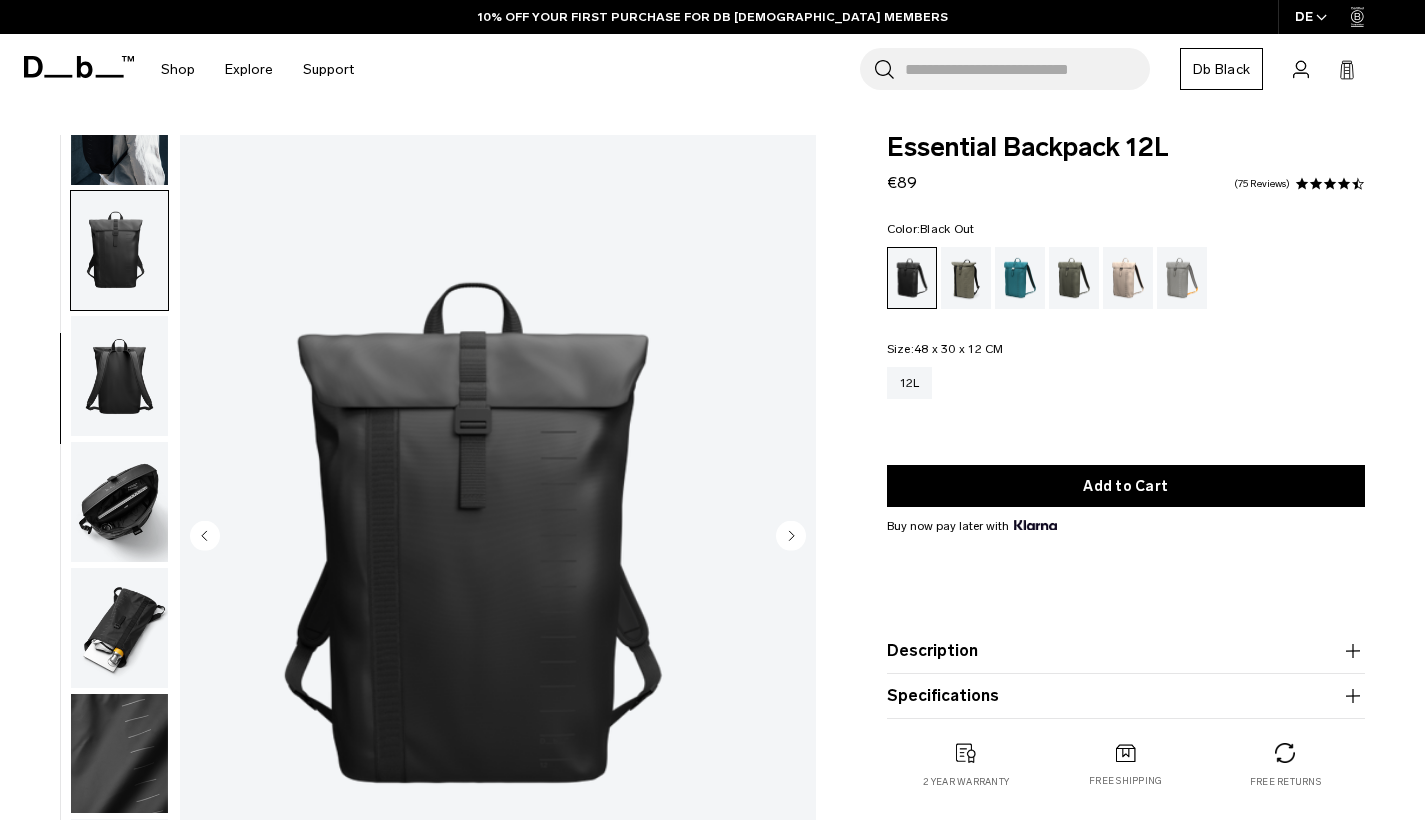 click at bounding box center [119, 502] 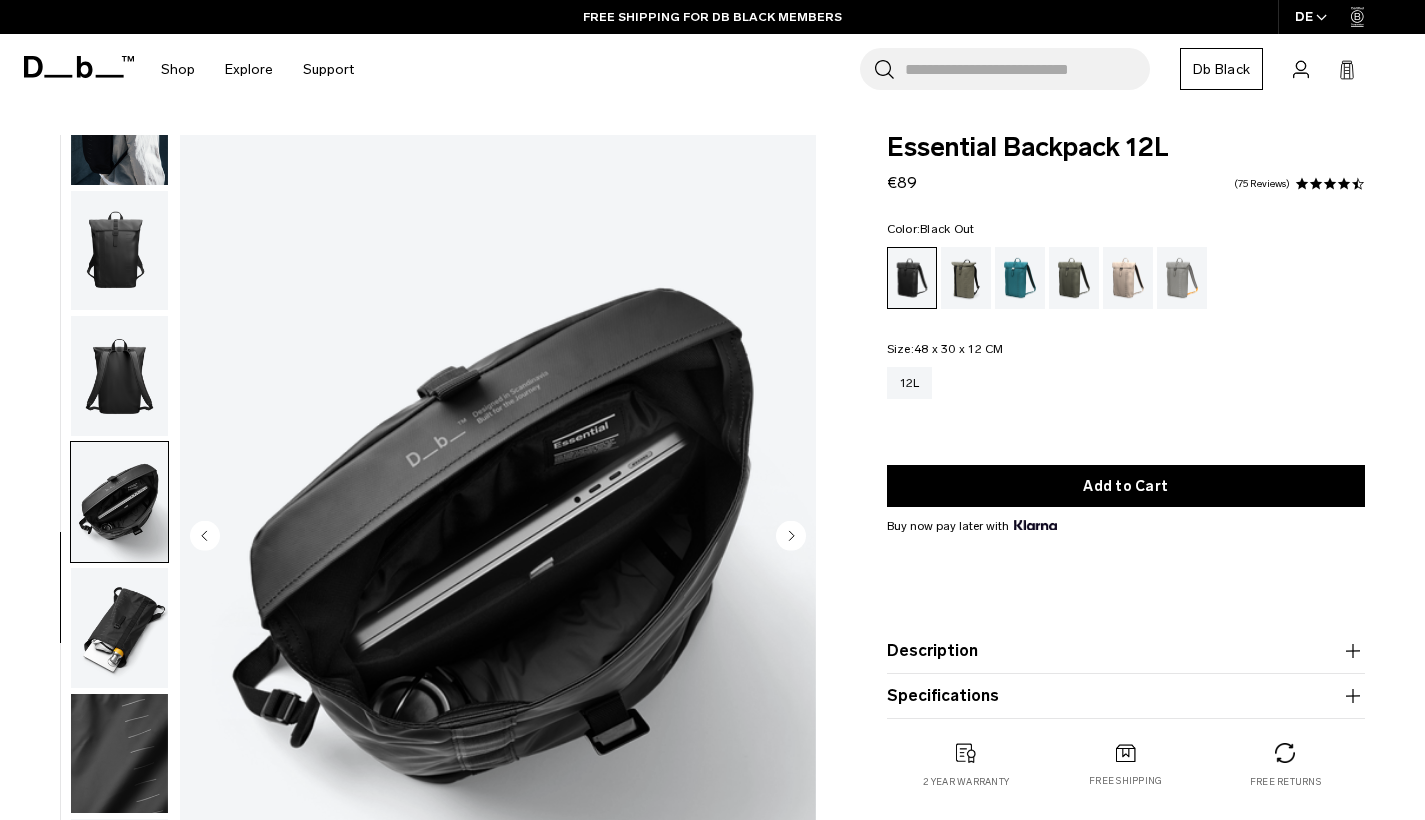 click at bounding box center [119, 502] 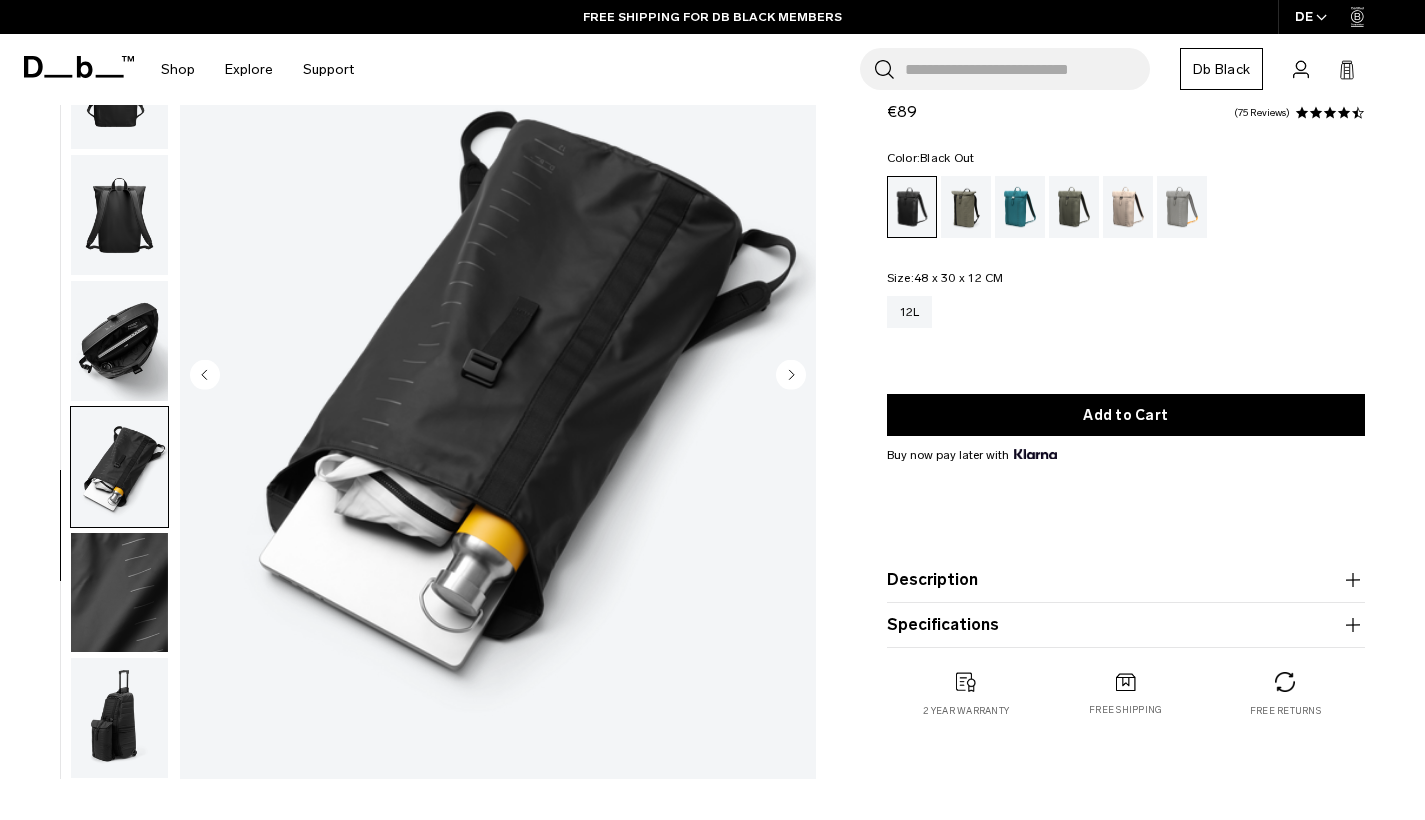 scroll, scrollTop: 160, scrollLeft: 0, axis: vertical 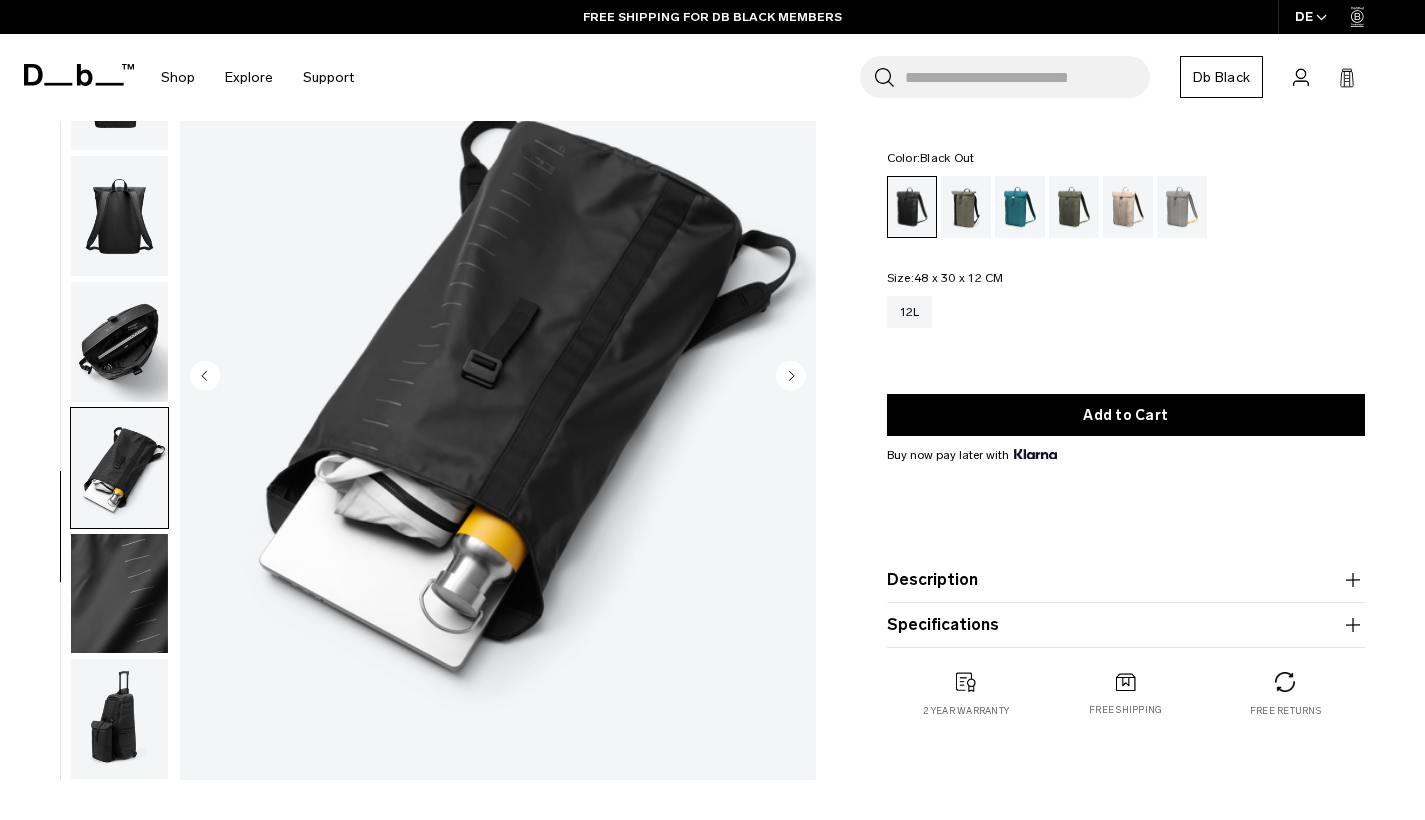 click at bounding box center (119, 594) 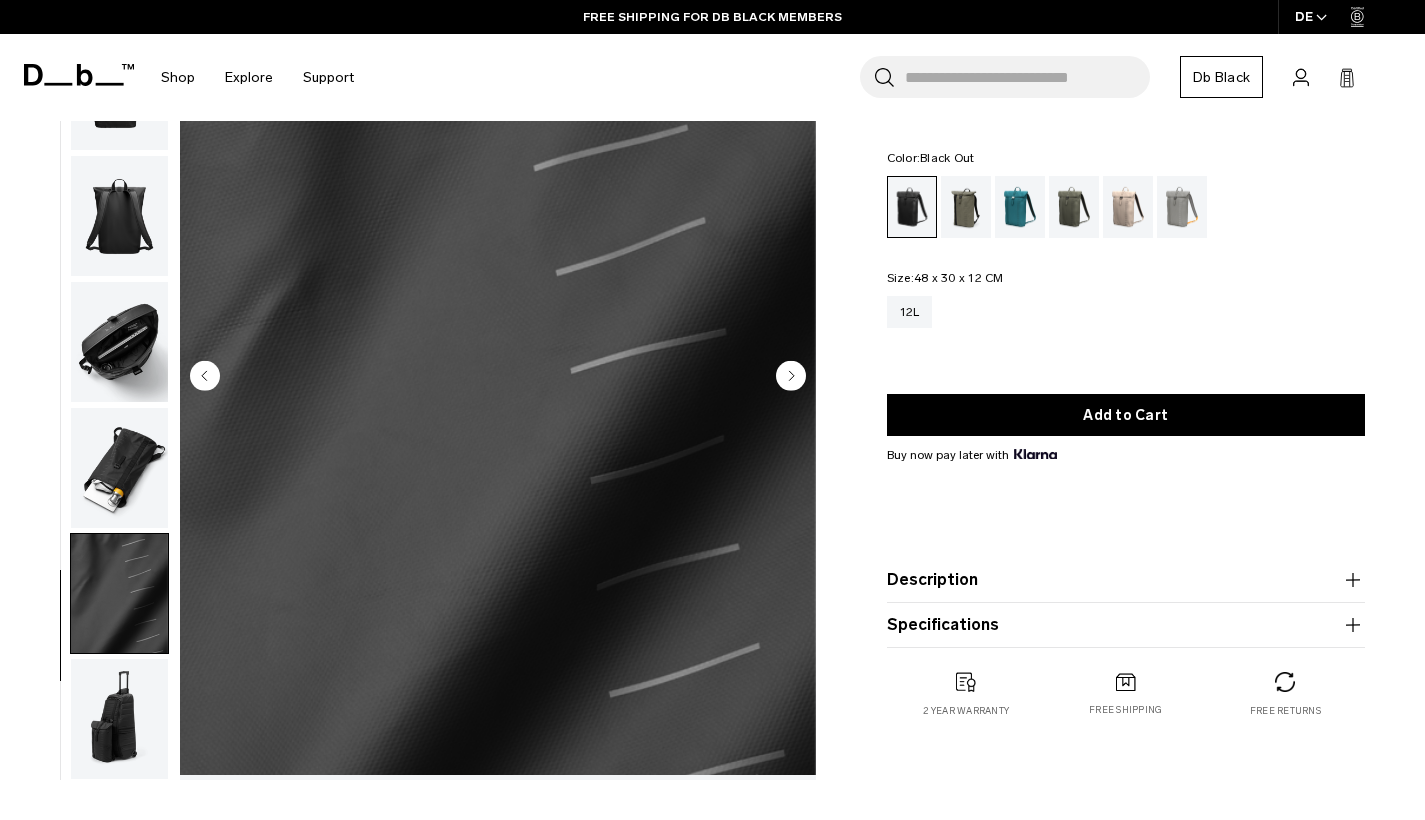 click at bounding box center [119, 719] 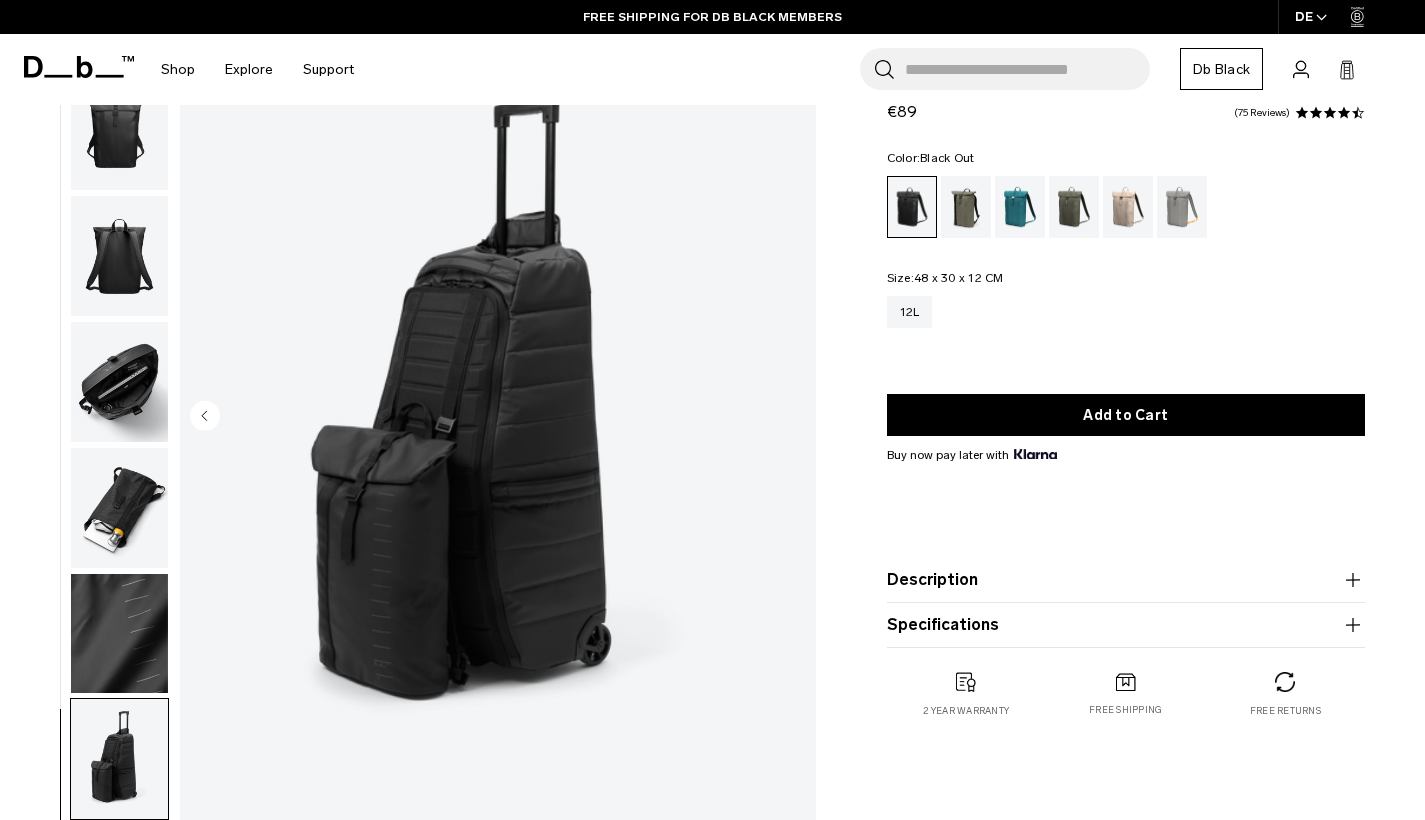 scroll, scrollTop: 102, scrollLeft: 0, axis: vertical 